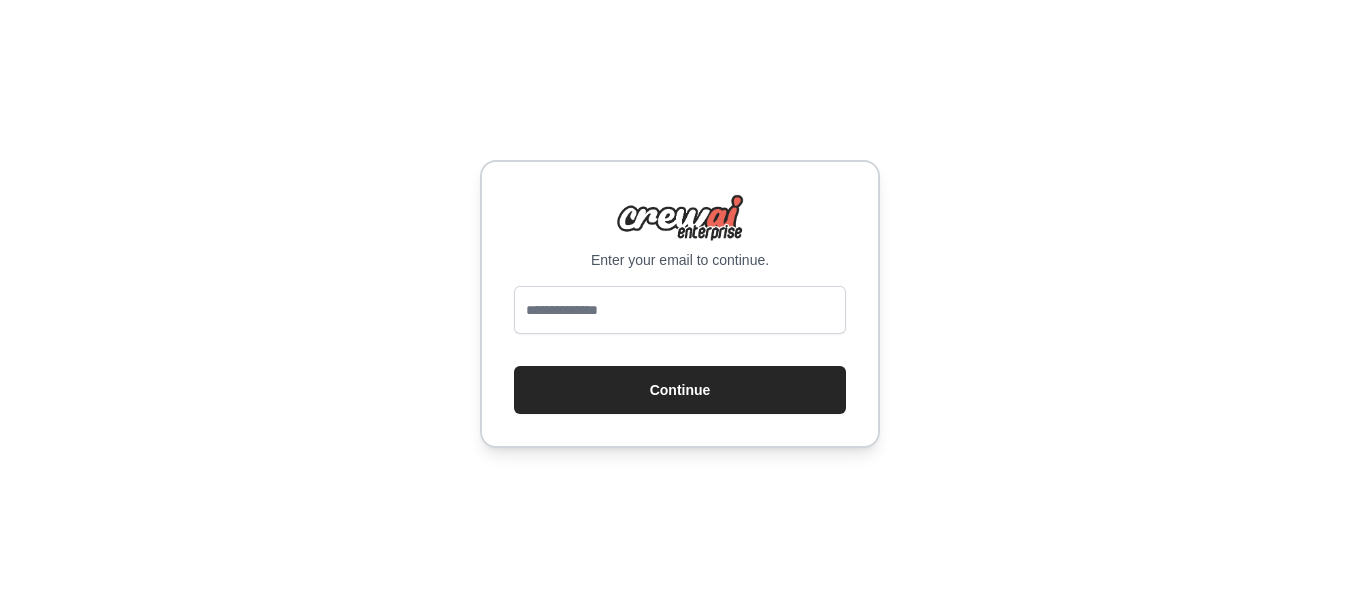 scroll, scrollTop: 0, scrollLeft: 0, axis: both 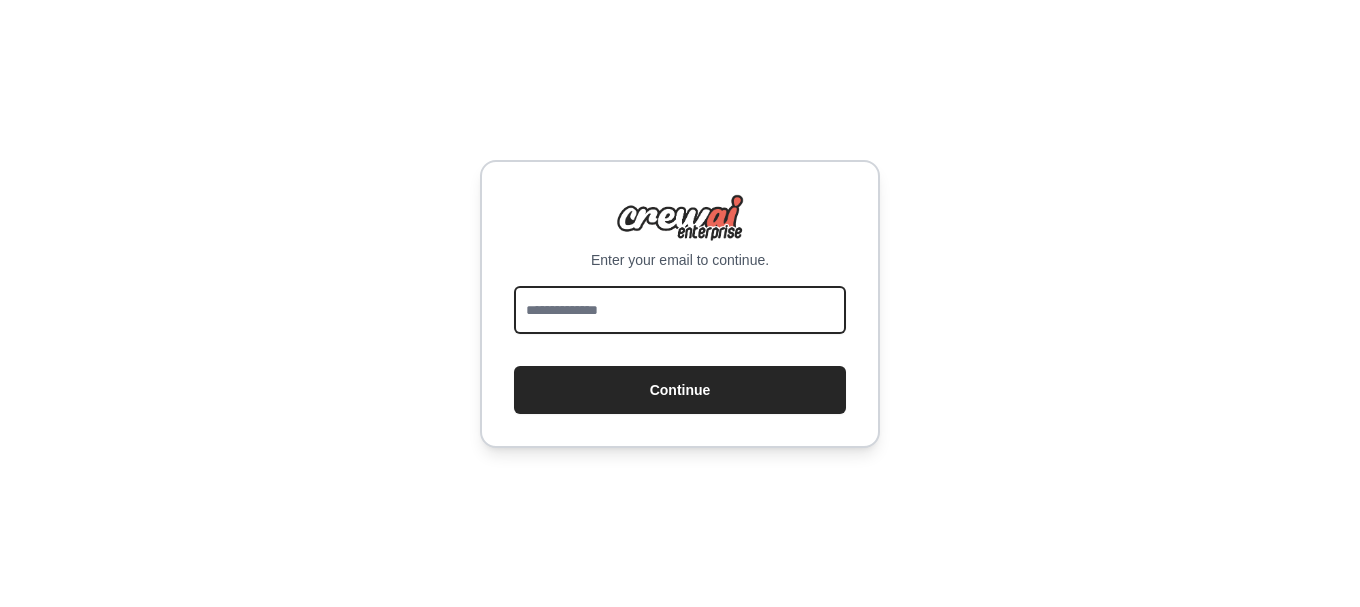 click at bounding box center [680, 310] 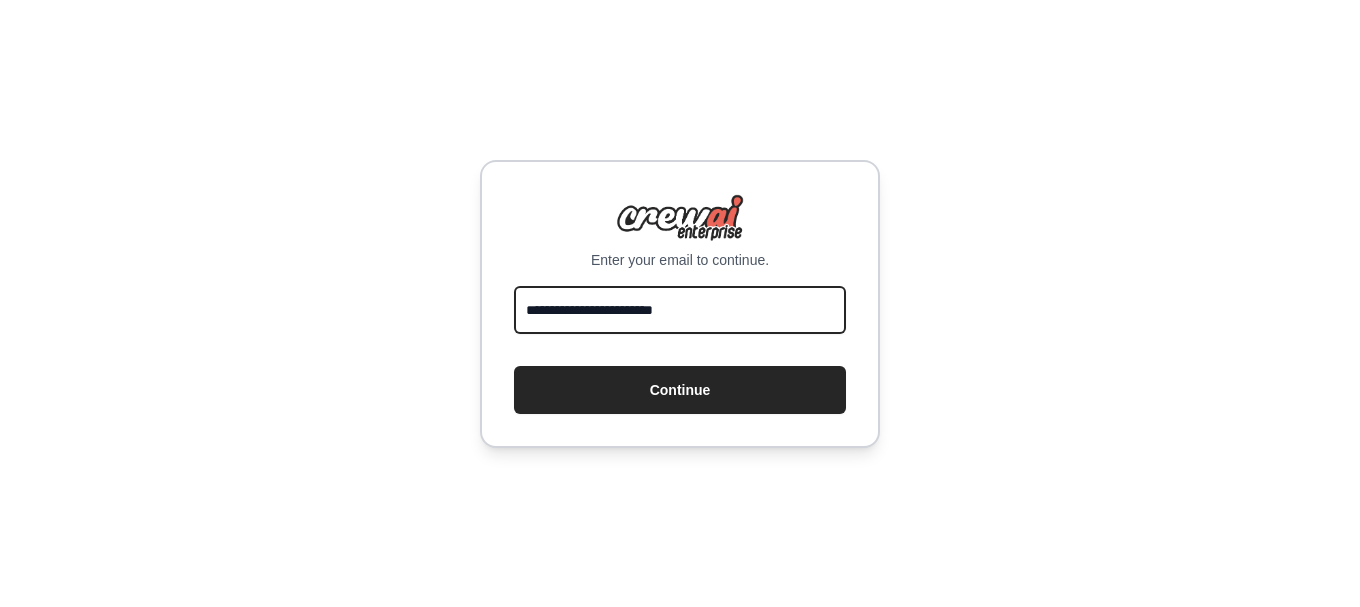 type on "**********" 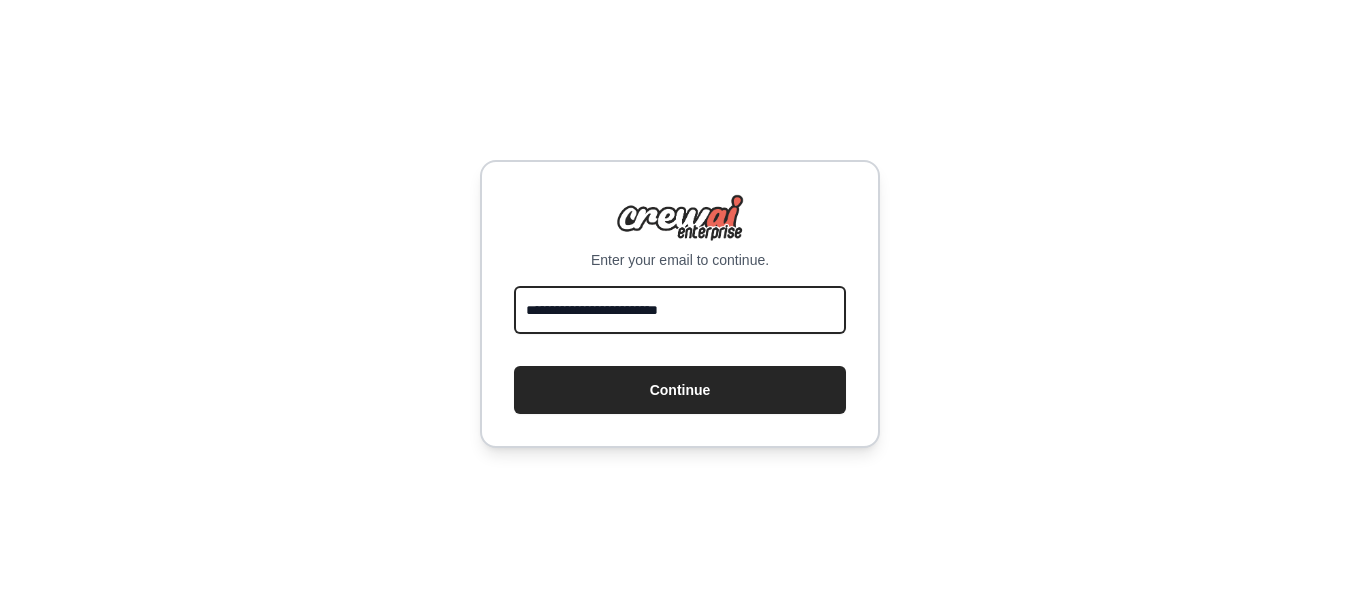 drag, startPoint x: 790, startPoint y: 287, endPoint x: 752, endPoint y: 309, distance: 43.908997 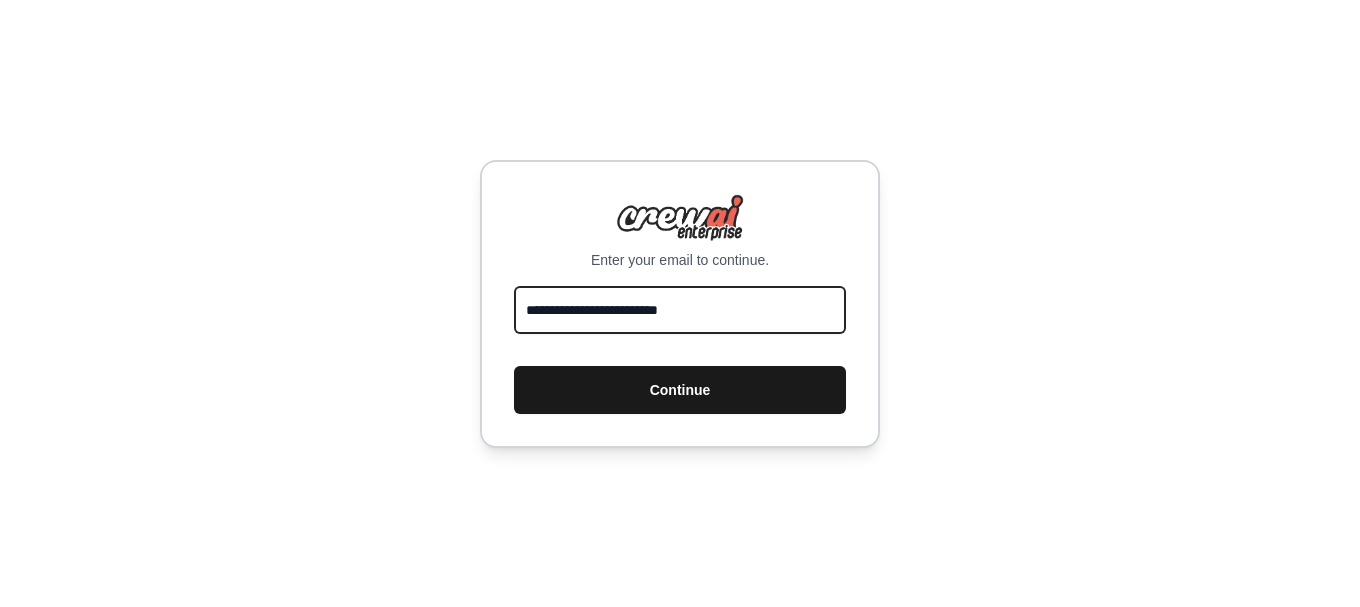type on "**********" 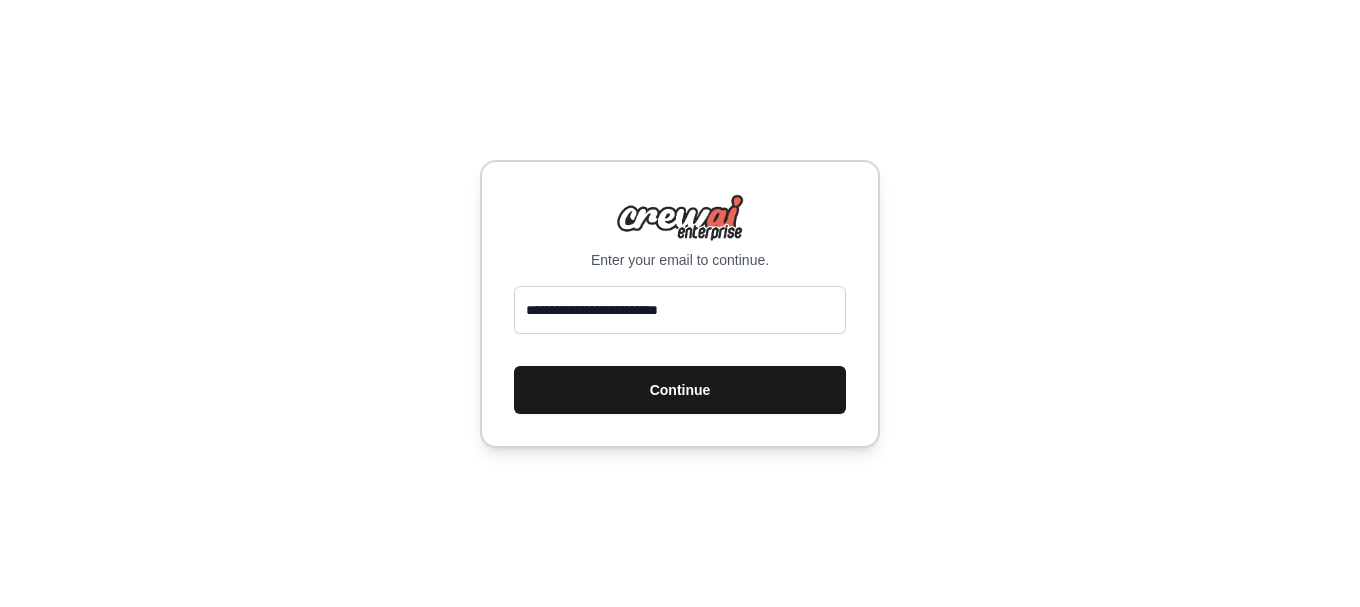 click on "Continue" at bounding box center [680, 390] 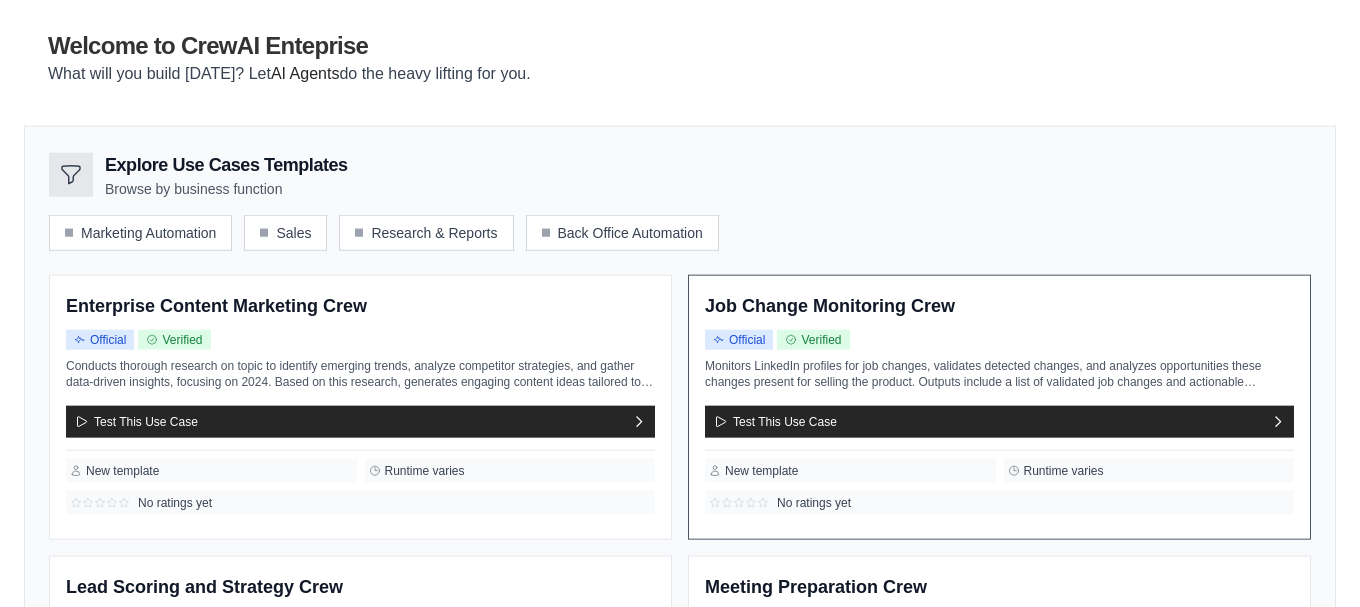 scroll, scrollTop: 102, scrollLeft: 0, axis: vertical 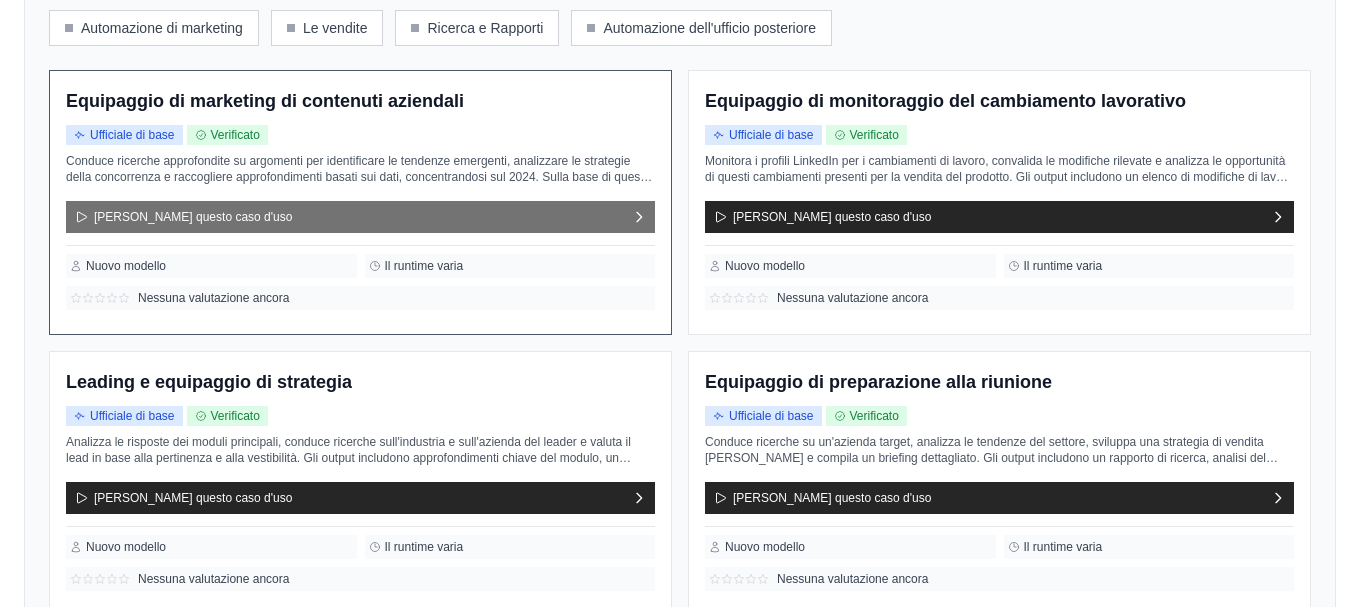 click on "Testa questo caso d'uso" at bounding box center (360, 217) 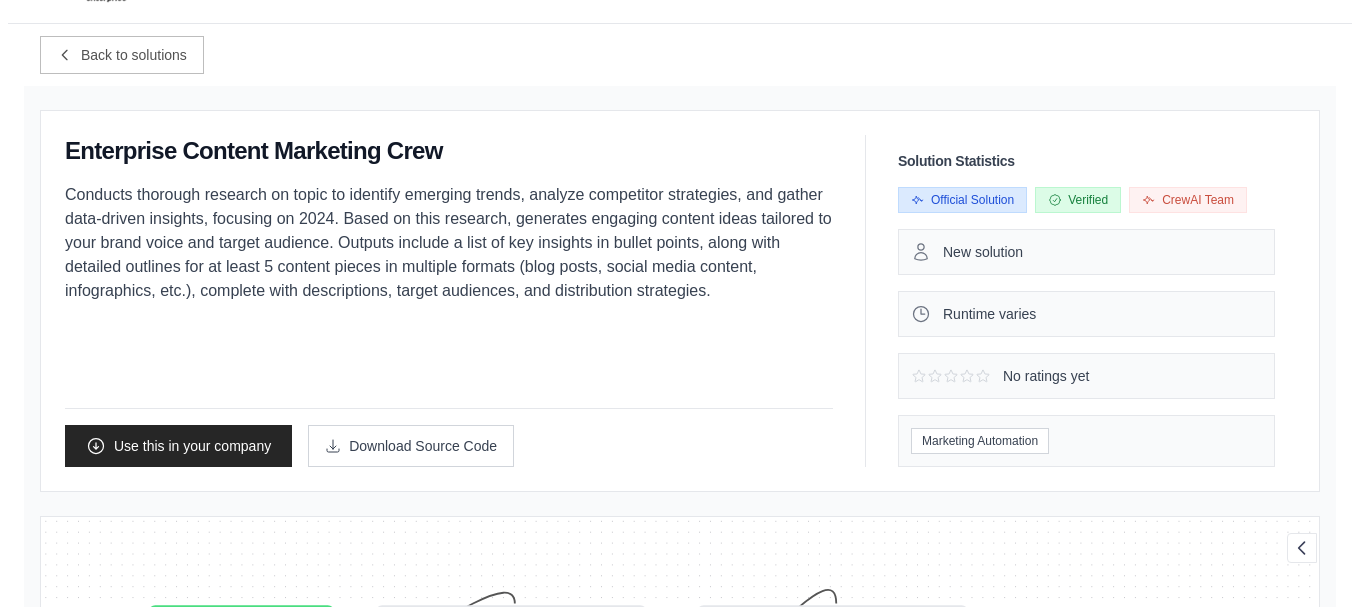 scroll, scrollTop: 102, scrollLeft: 0, axis: vertical 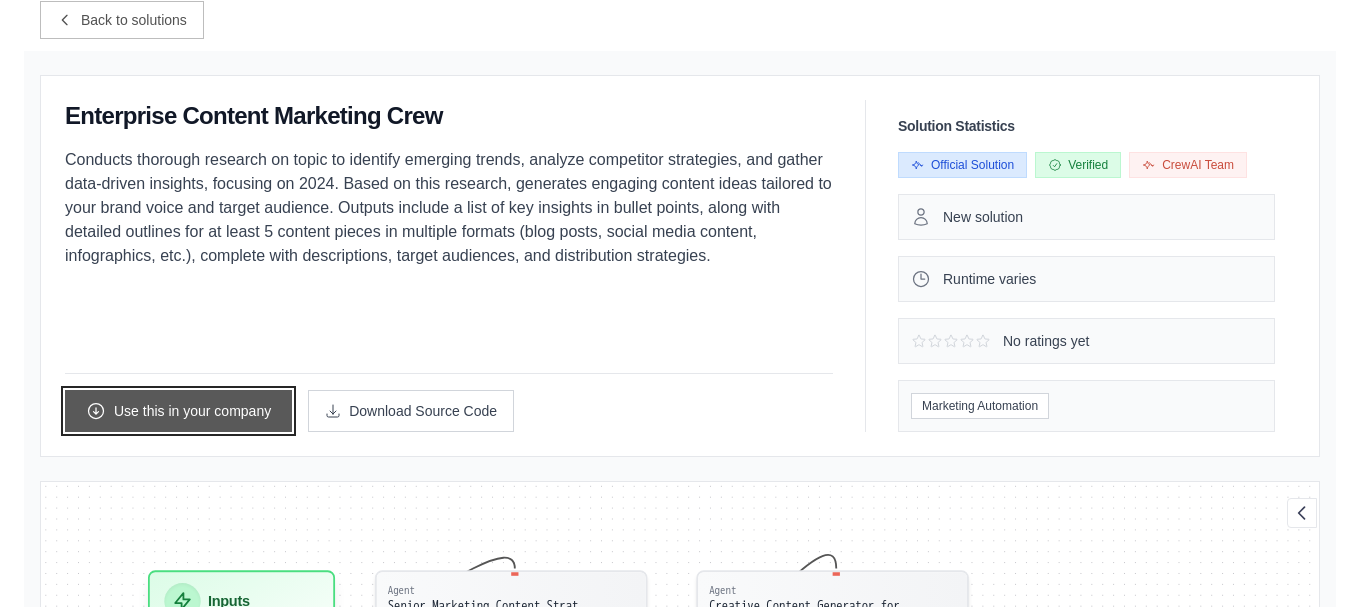 click on "Use this in your company" at bounding box center (178, 411) 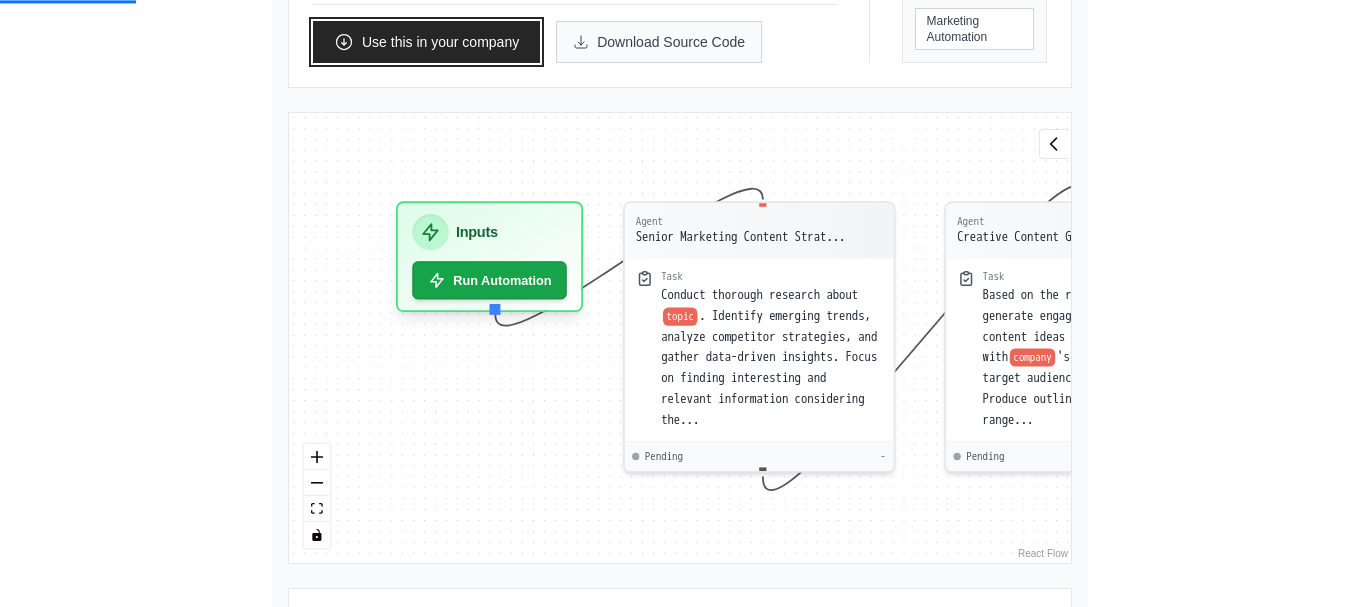 scroll, scrollTop: 612, scrollLeft: 0, axis: vertical 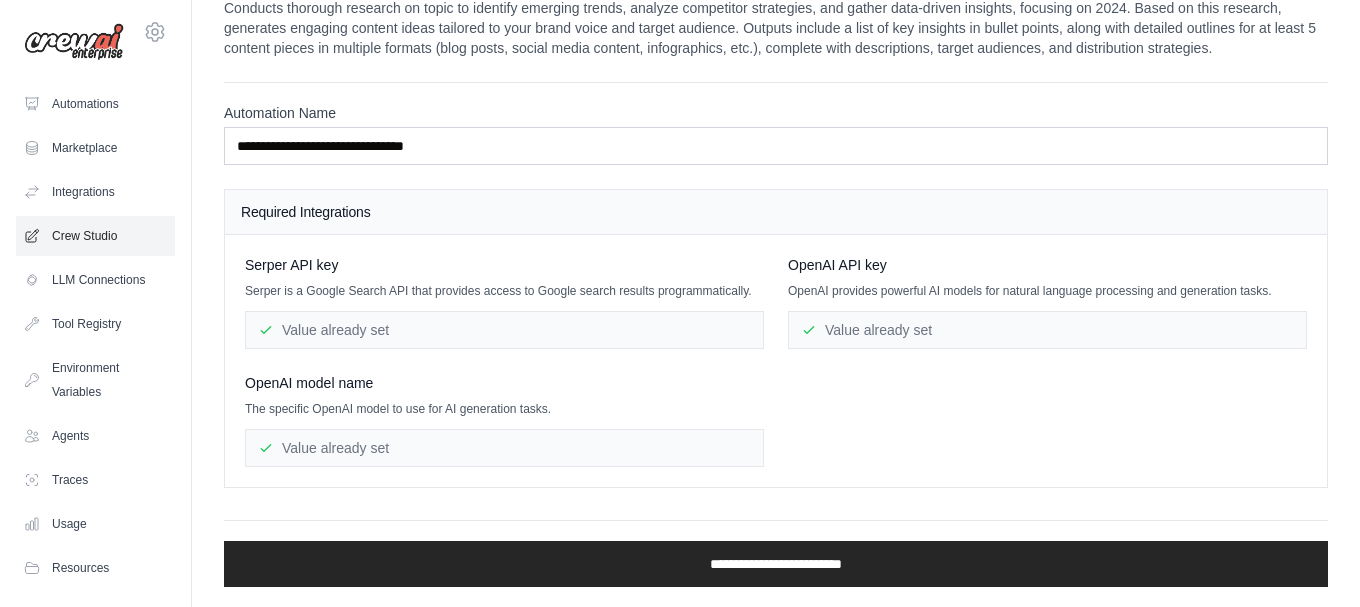 click on "Crew Studio" at bounding box center (95, 236) 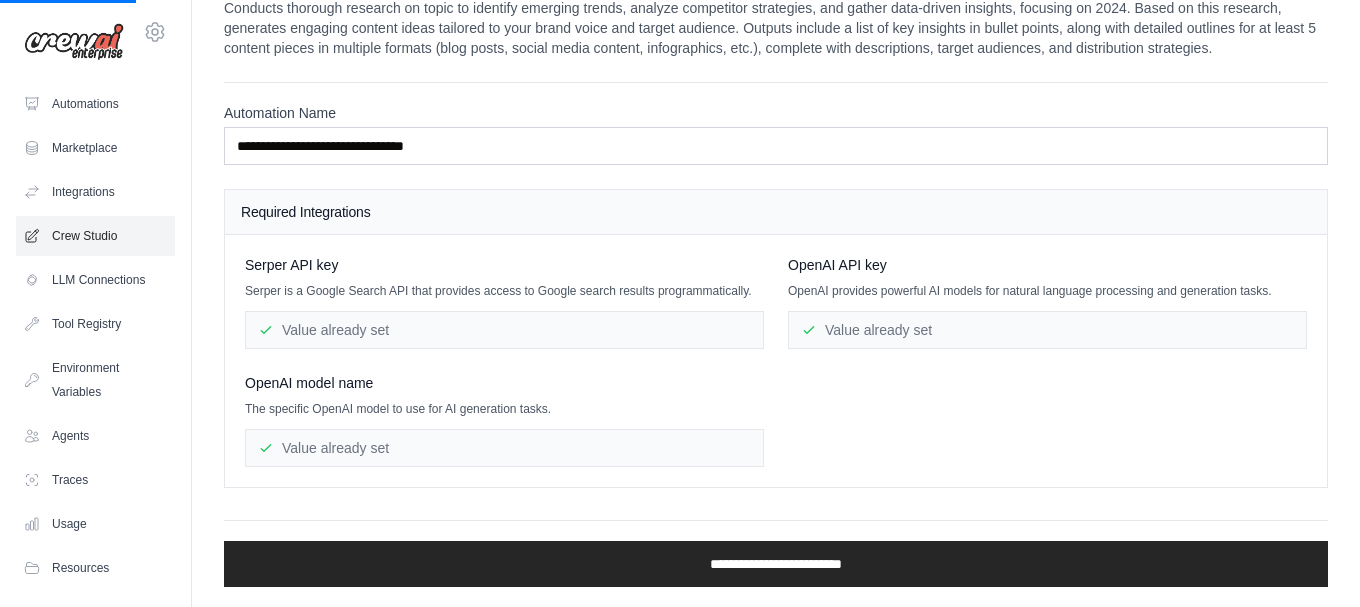 scroll, scrollTop: 0, scrollLeft: 0, axis: both 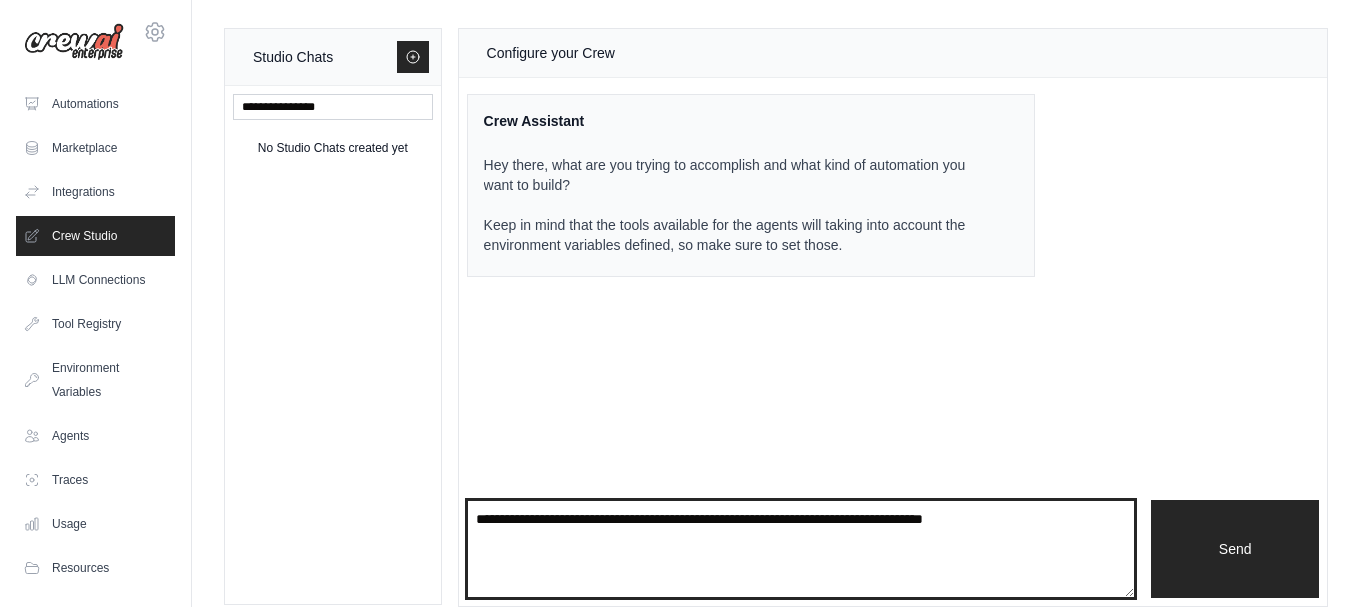 click at bounding box center (801, 549) 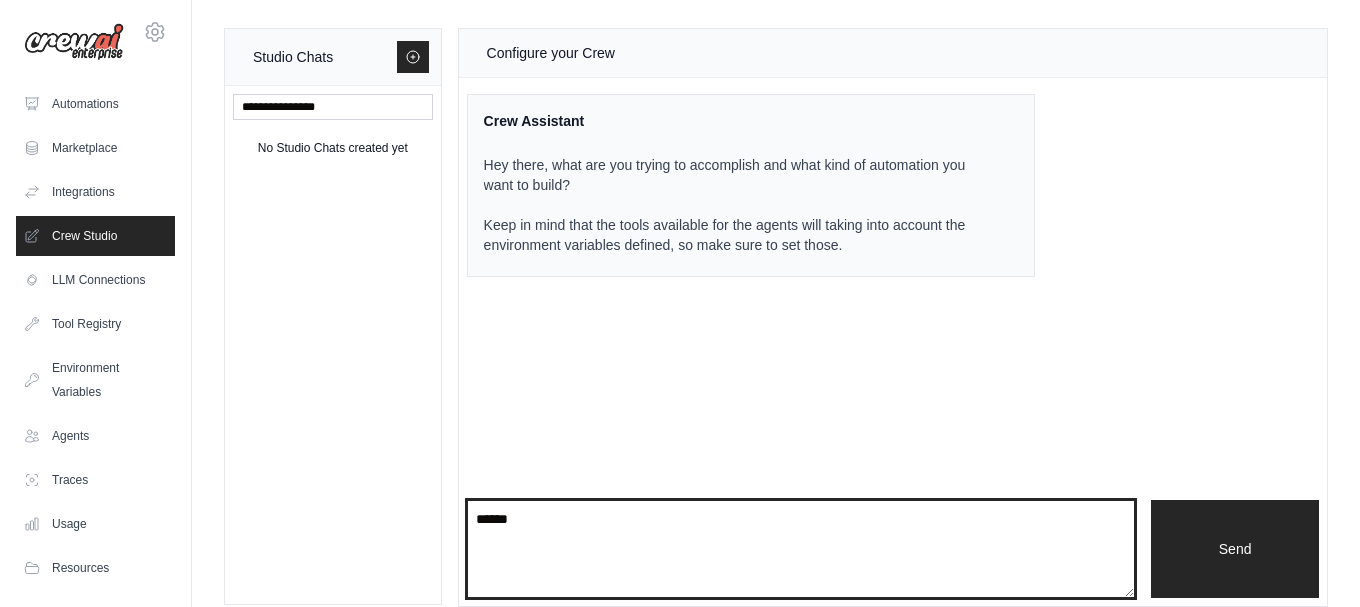 drag, startPoint x: 303, startPoint y: 485, endPoint x: 216, endPoint y: 468, distance: 88.64536 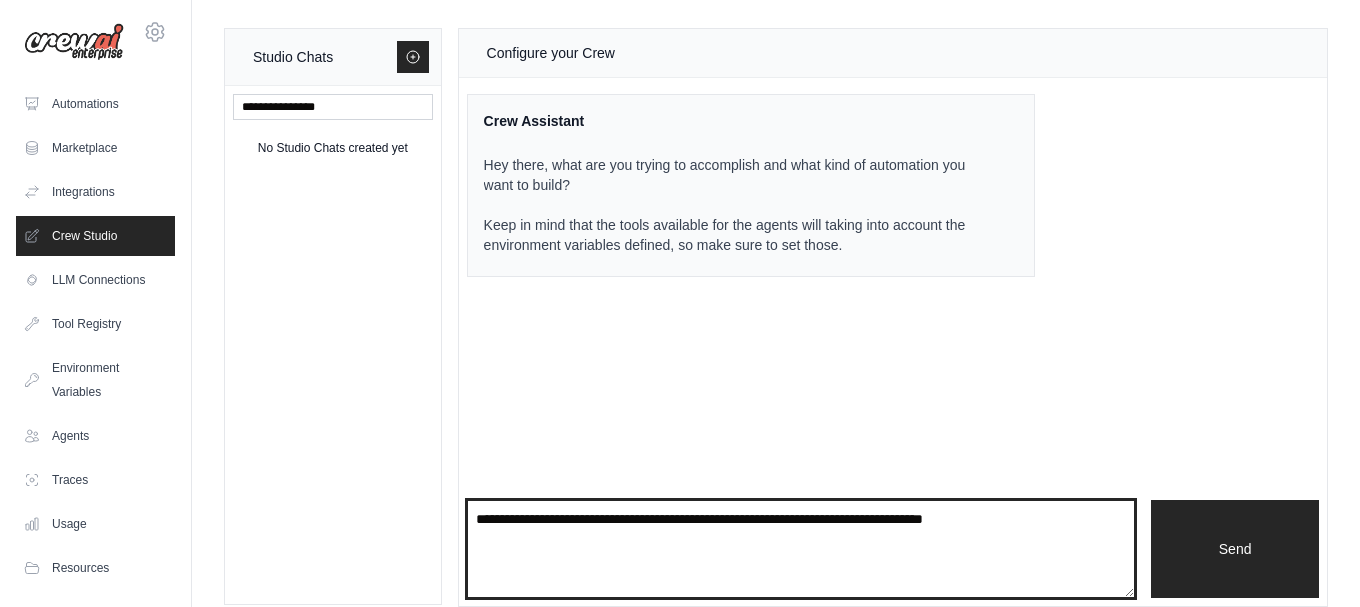 click at bounding box center [801, 549] 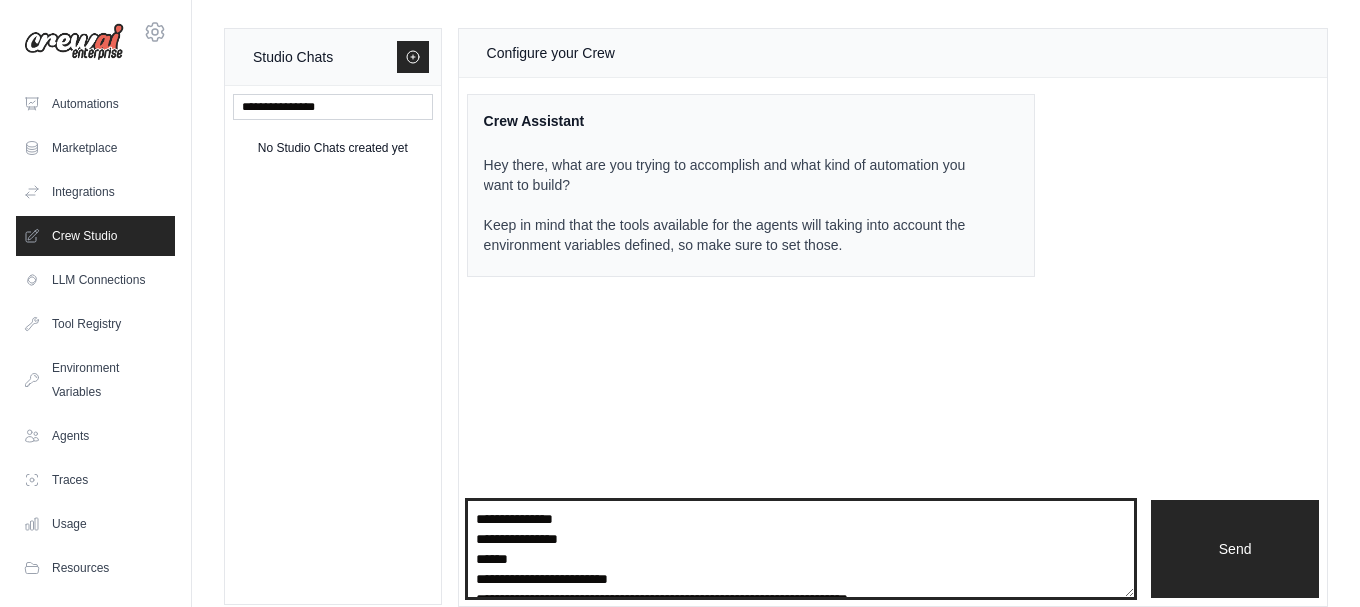 scroll, scrollTop: 40290, scrollLeft: 0, axis: vertical 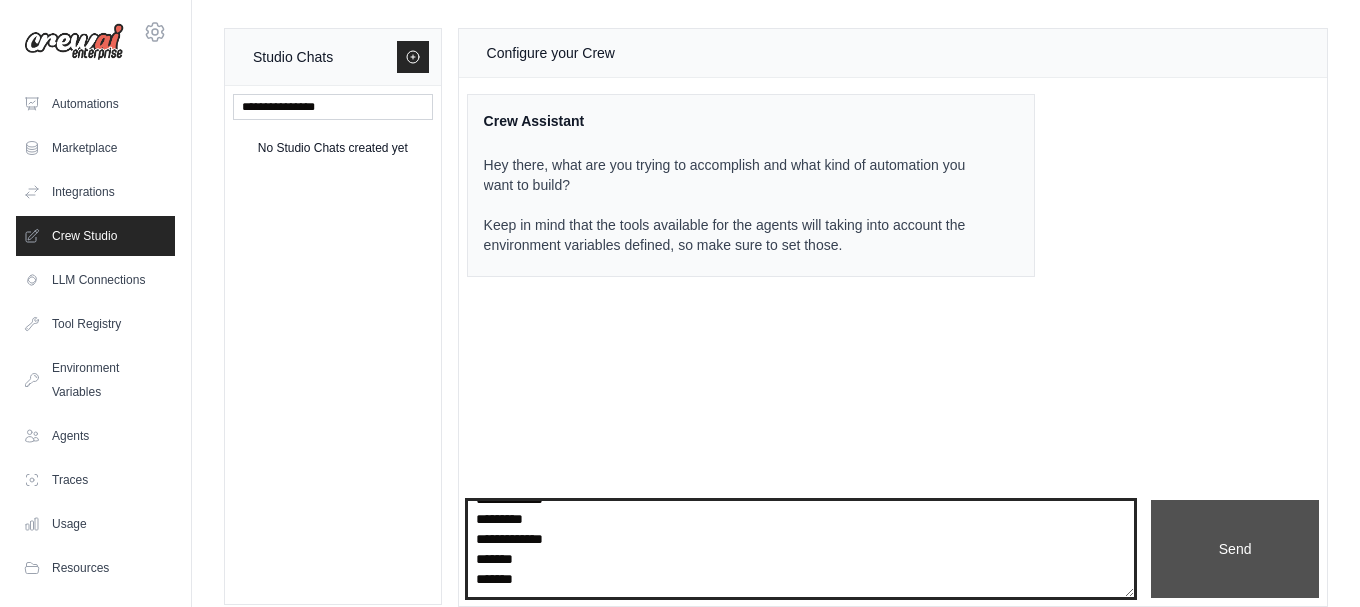 type on "**********" 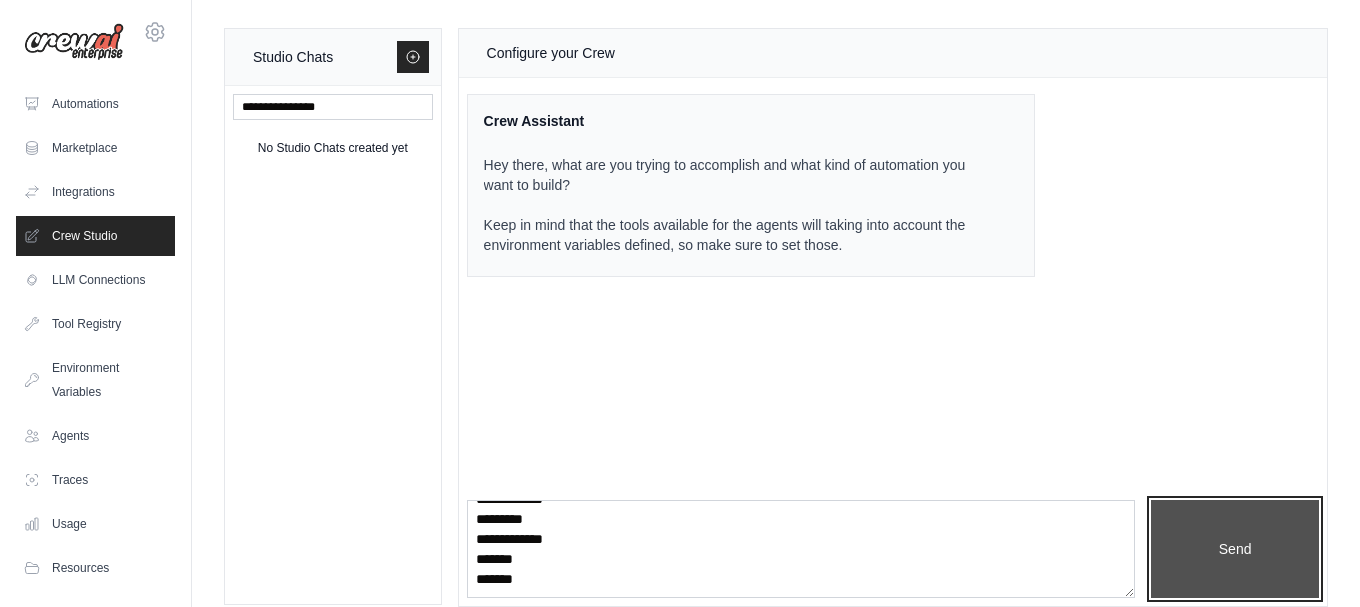 click on "Send" at bounding box center [1235, 549] 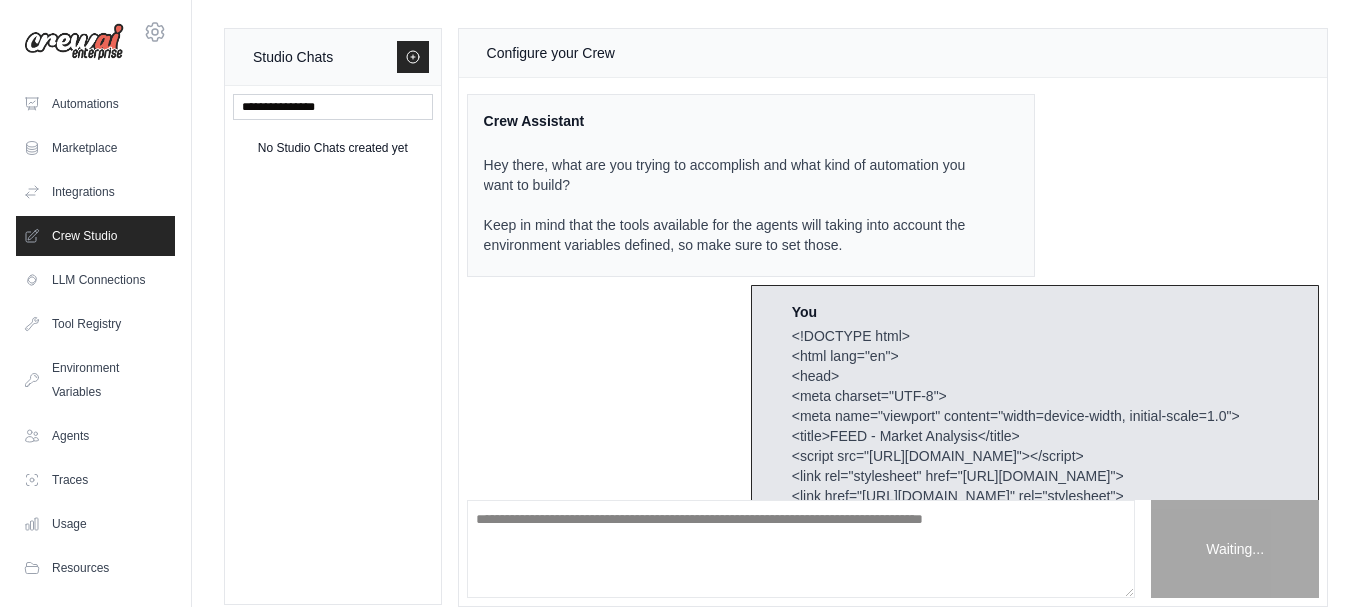 scroll, scrollTop: 40603, scrollLeft: 0, axis: vertical 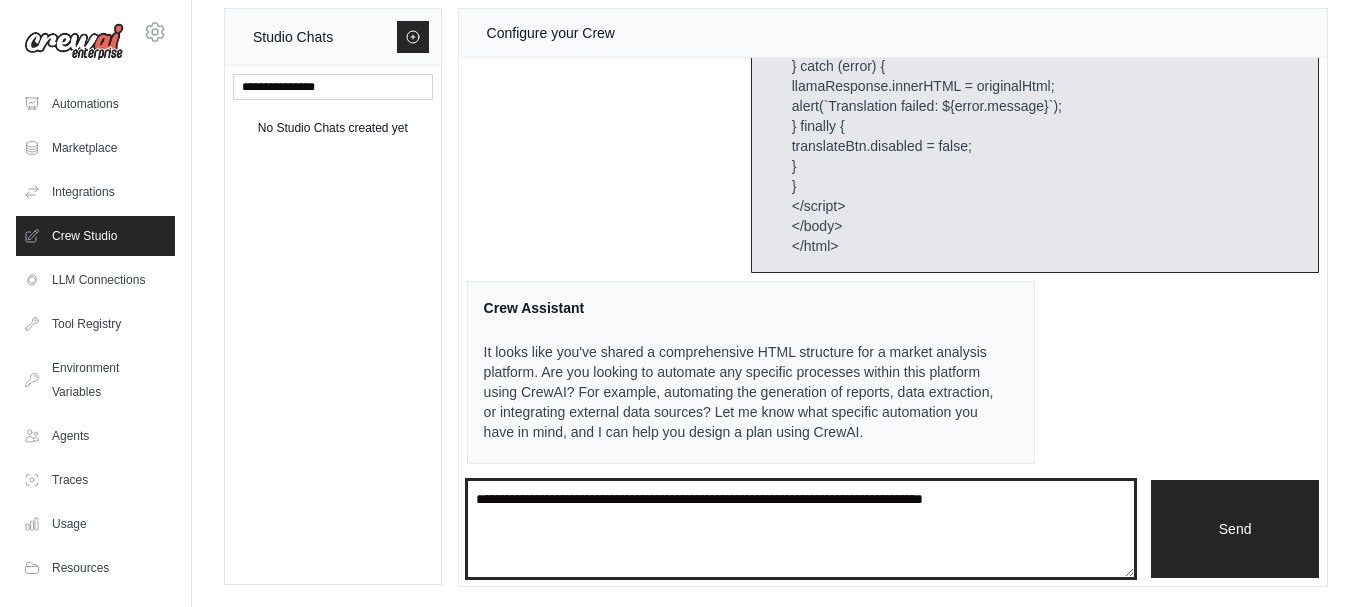 click at bounding box center (801, 529) 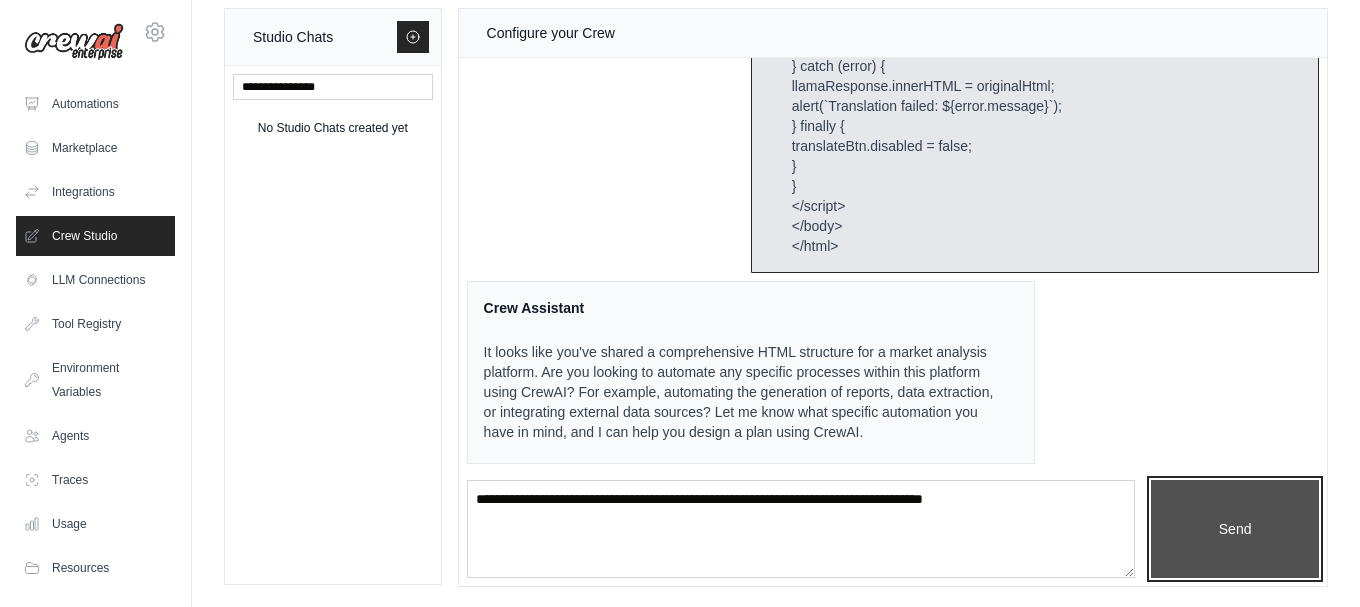 click on "Send" at bounding box center [1235, 529] 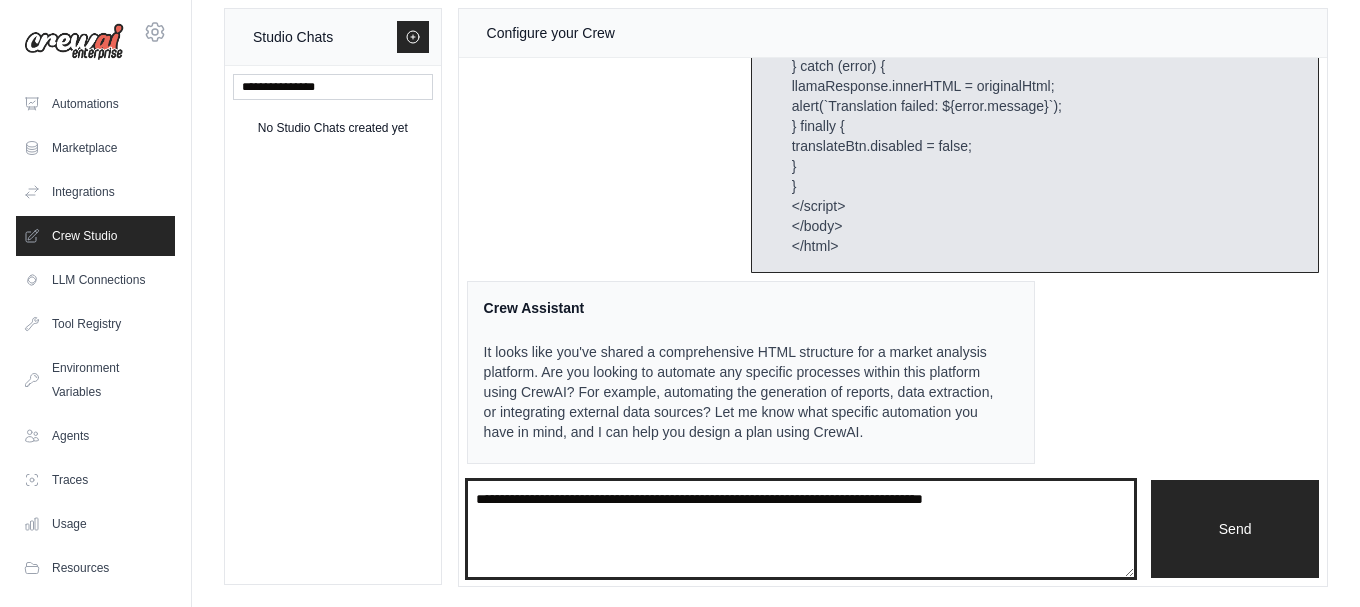 click at bounding box center (801, 529) 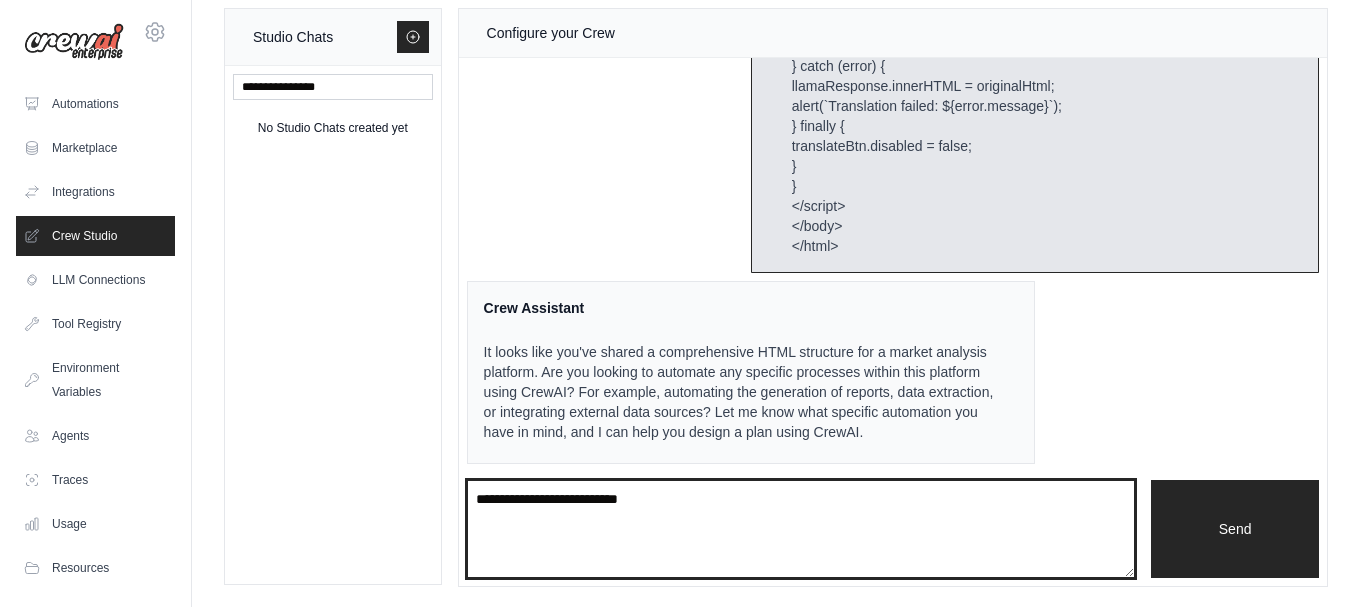type on "**********" 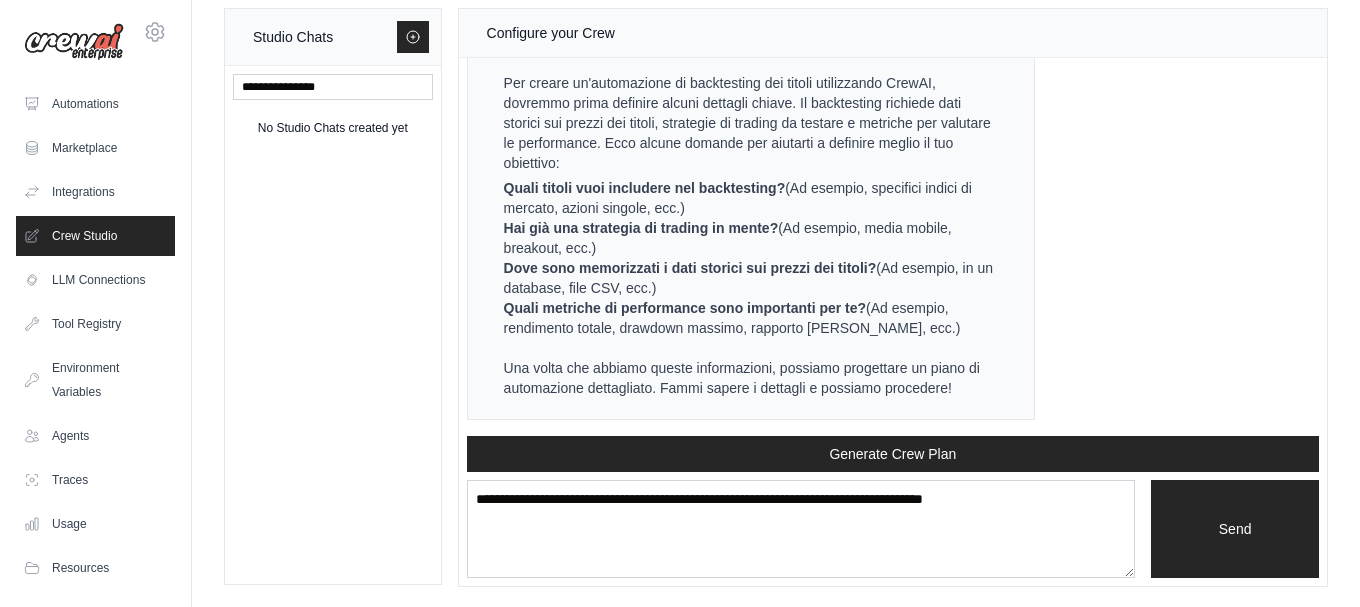 scroll, scrollTop: 41296, scrollLeft: 0, axis: vertical 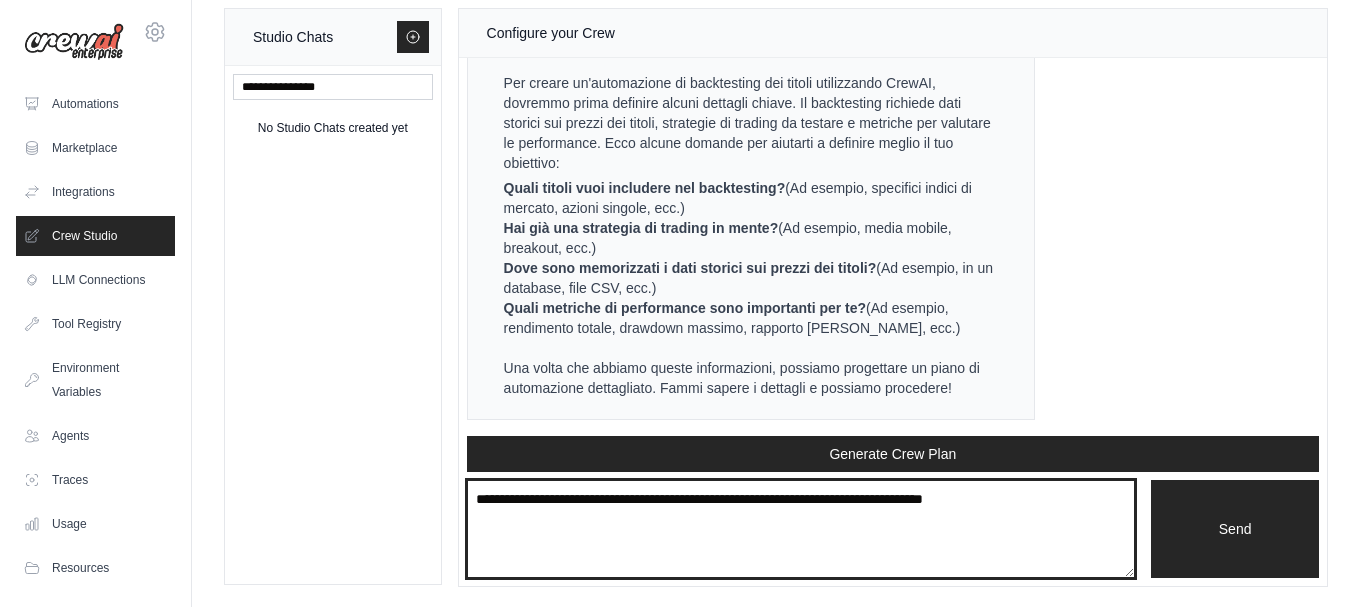 click at bounding box center [801, 529] 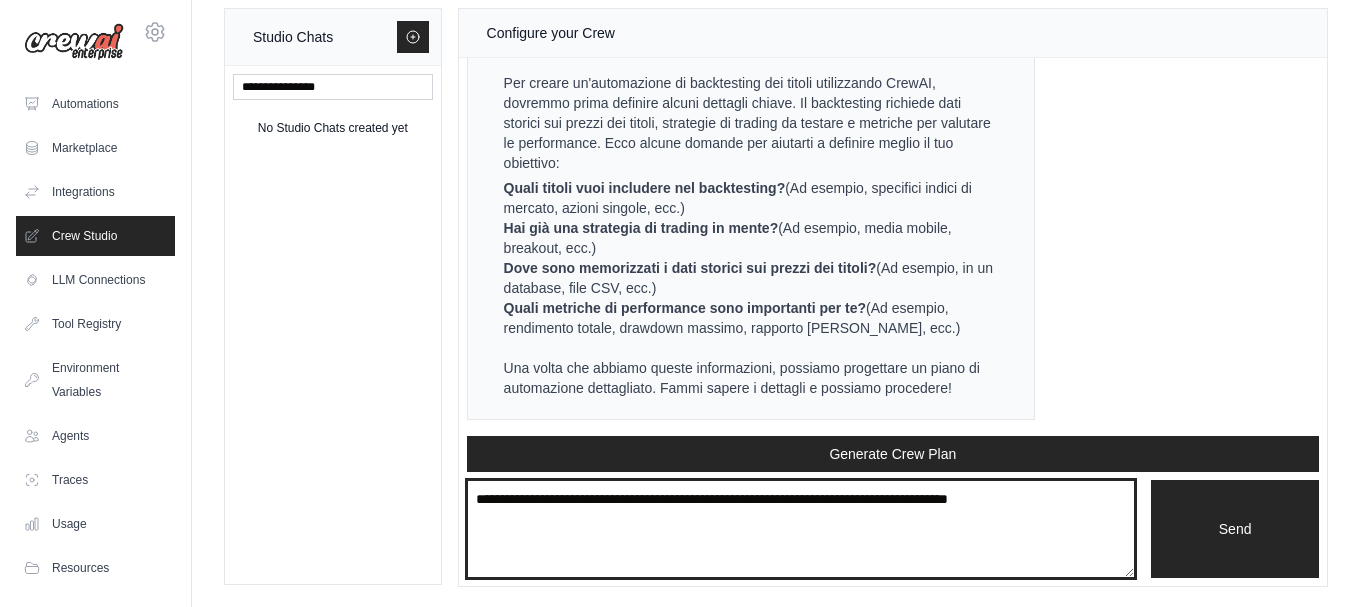 type on "**********" 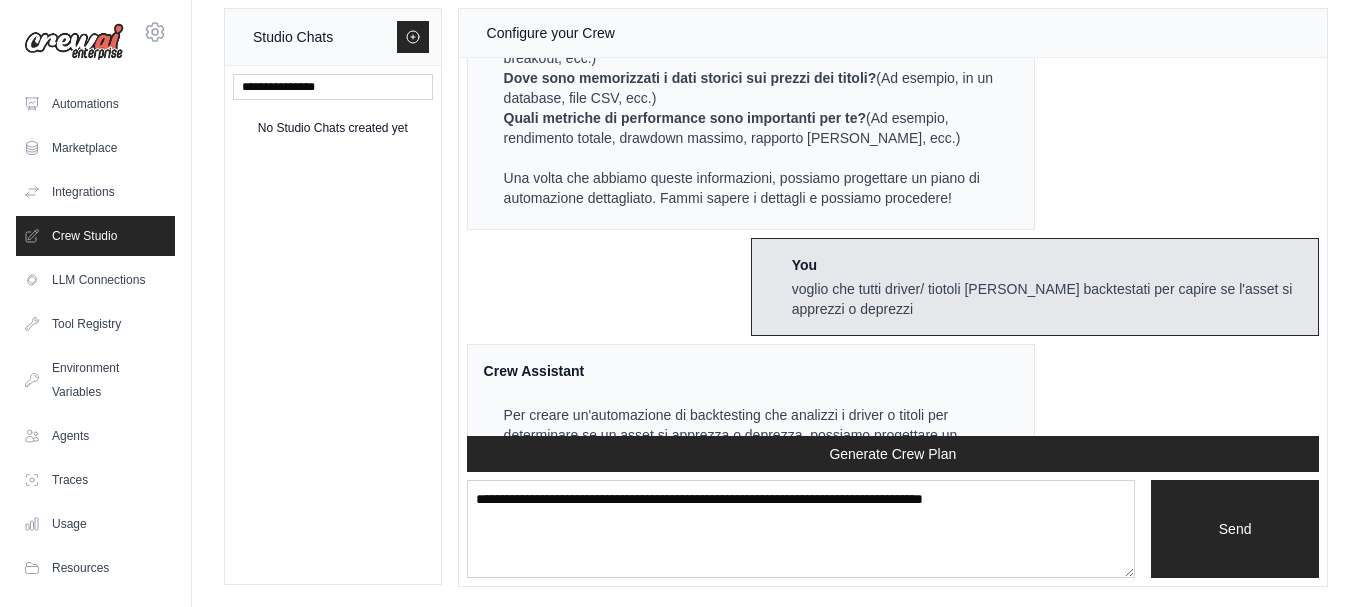scroll, scrollTop: 41878, scrollLeft: 0, axis: vertical 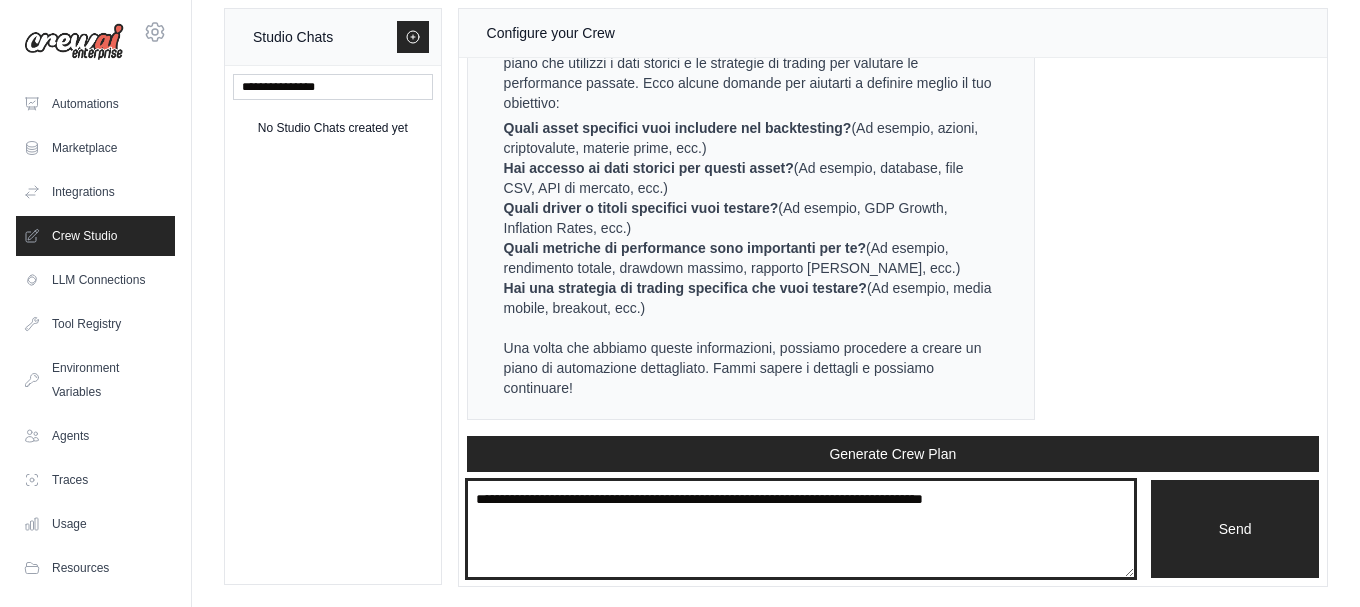 click at bounding box center [801, 529] 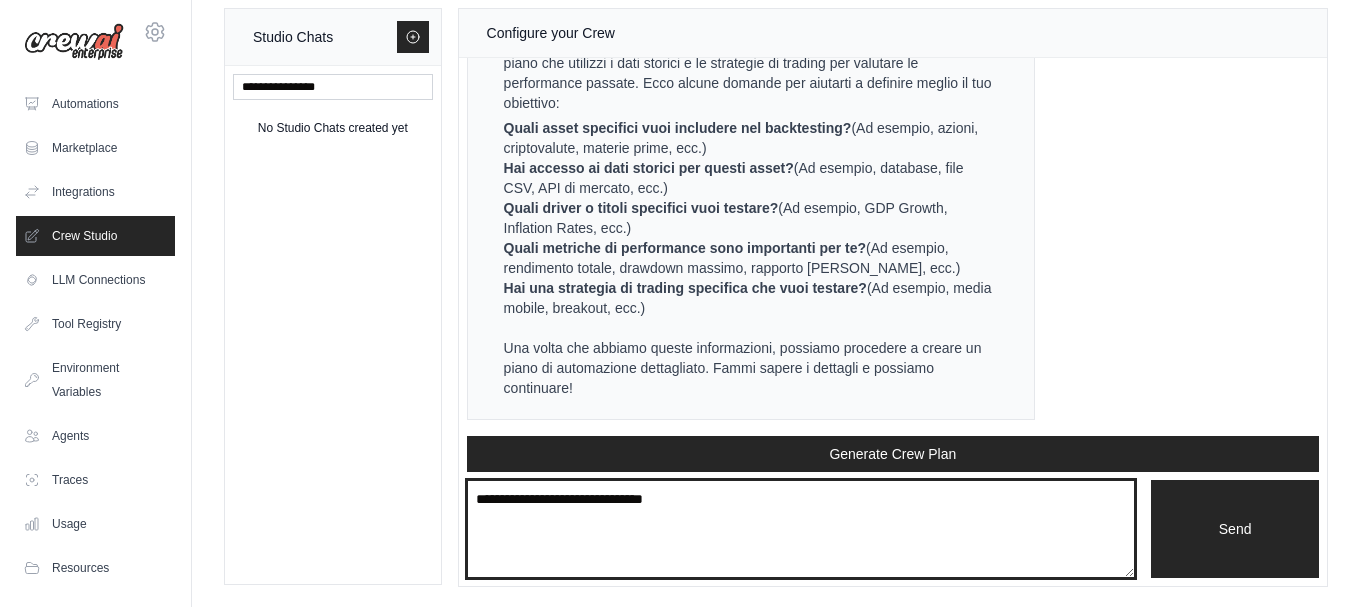 type on "**********" 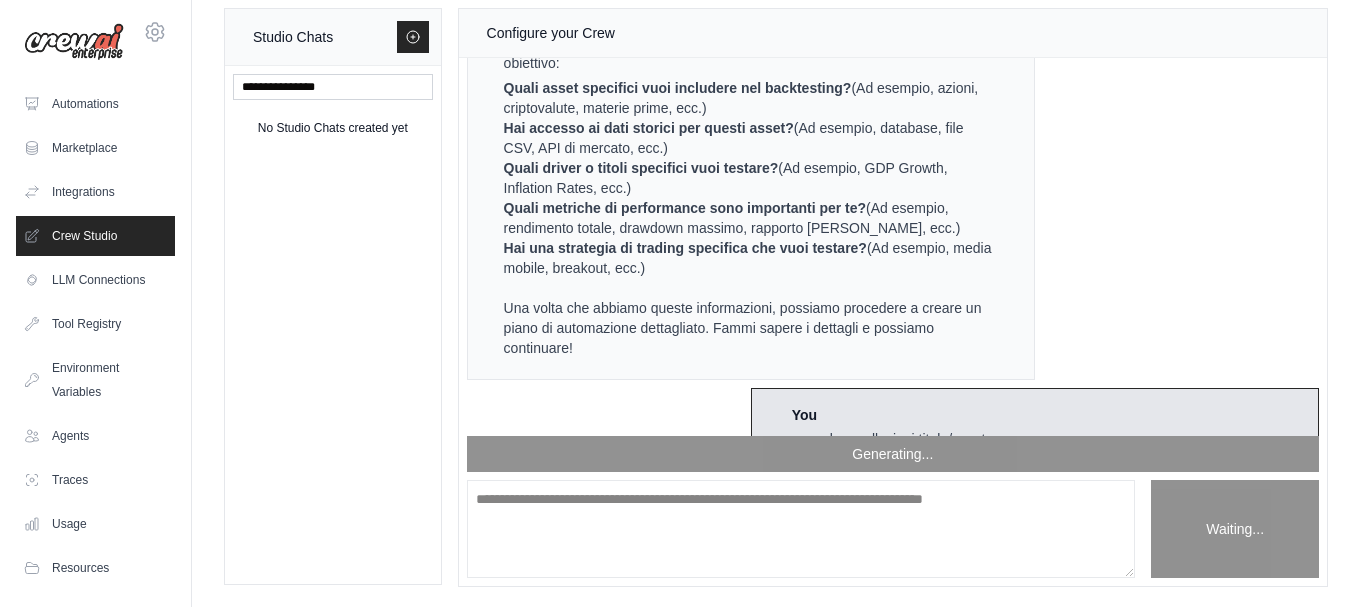 scroll, scrollTop: 42008, scrollLeft: 0, axis: vertical 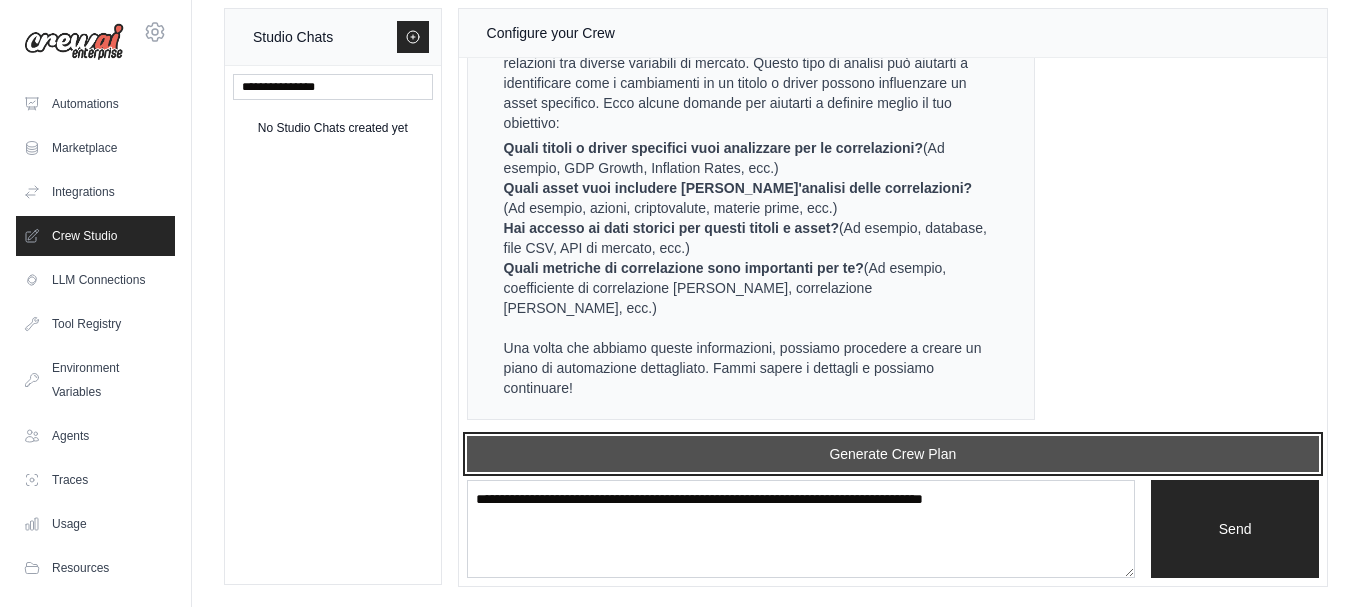 click on "Generate Crew Plan" at bounding box center (893, 454) 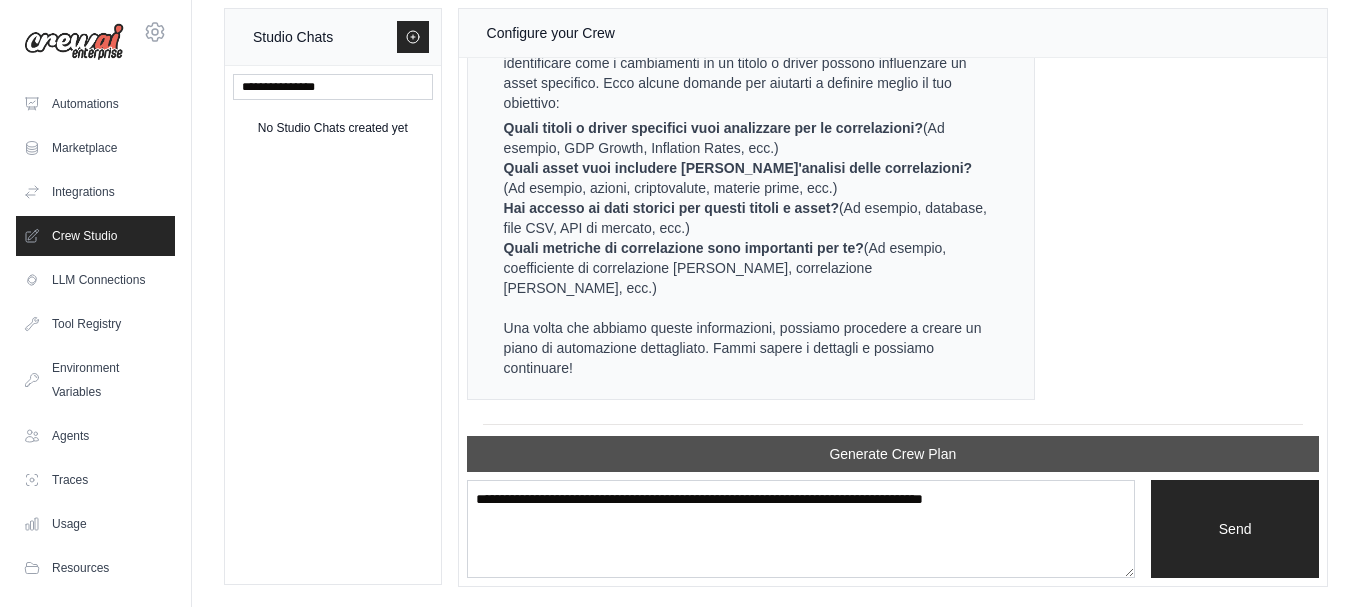 scroll, scrollTop: 43288, scrollLeft: 0, axis: vertical 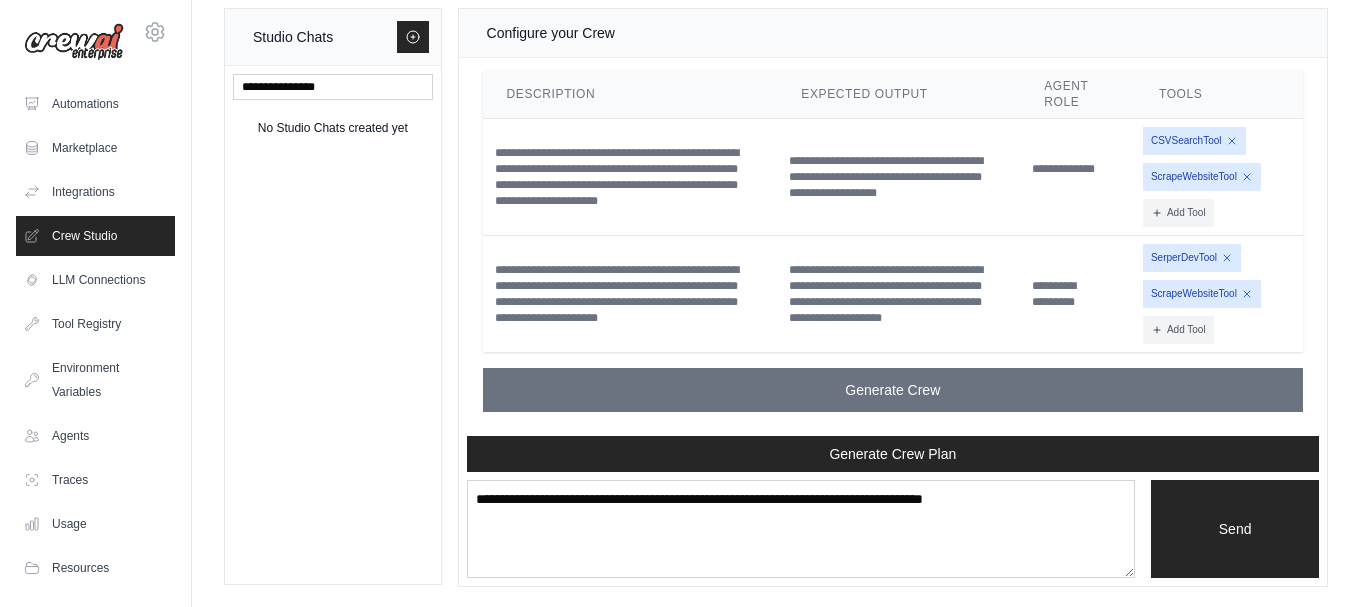 click on "ScrapeWebsiteTool" at bounding box center (1202, 177) 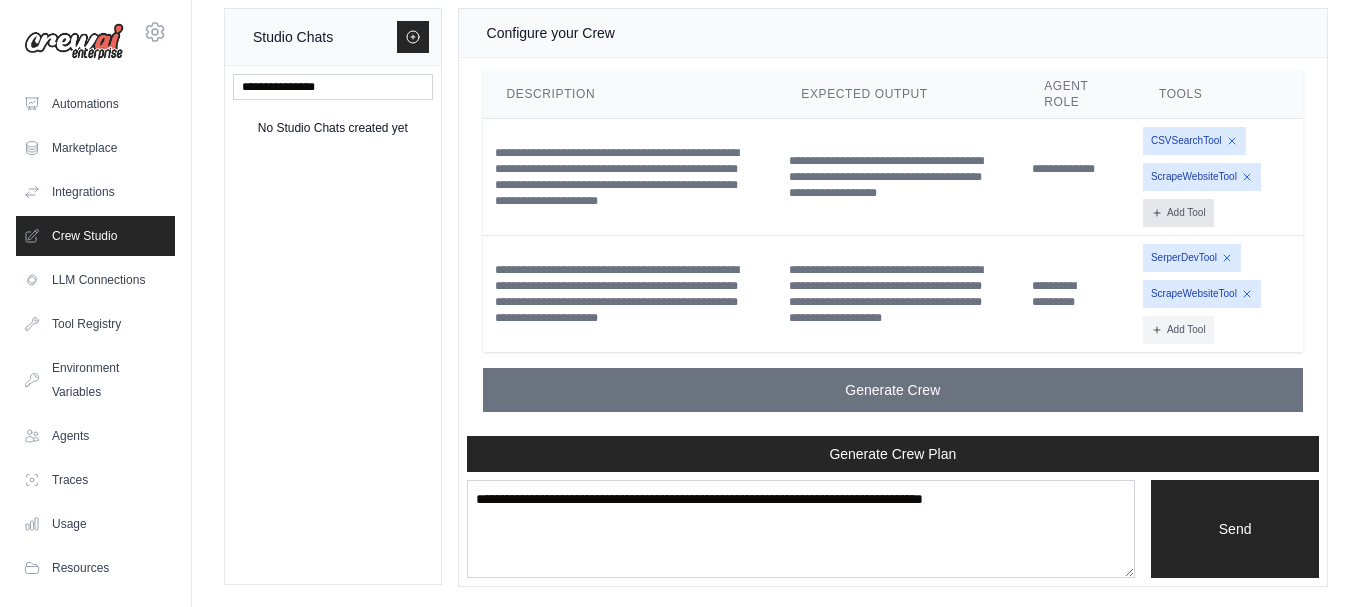 click on "Add Tool" at bounding box center [1178, 213] 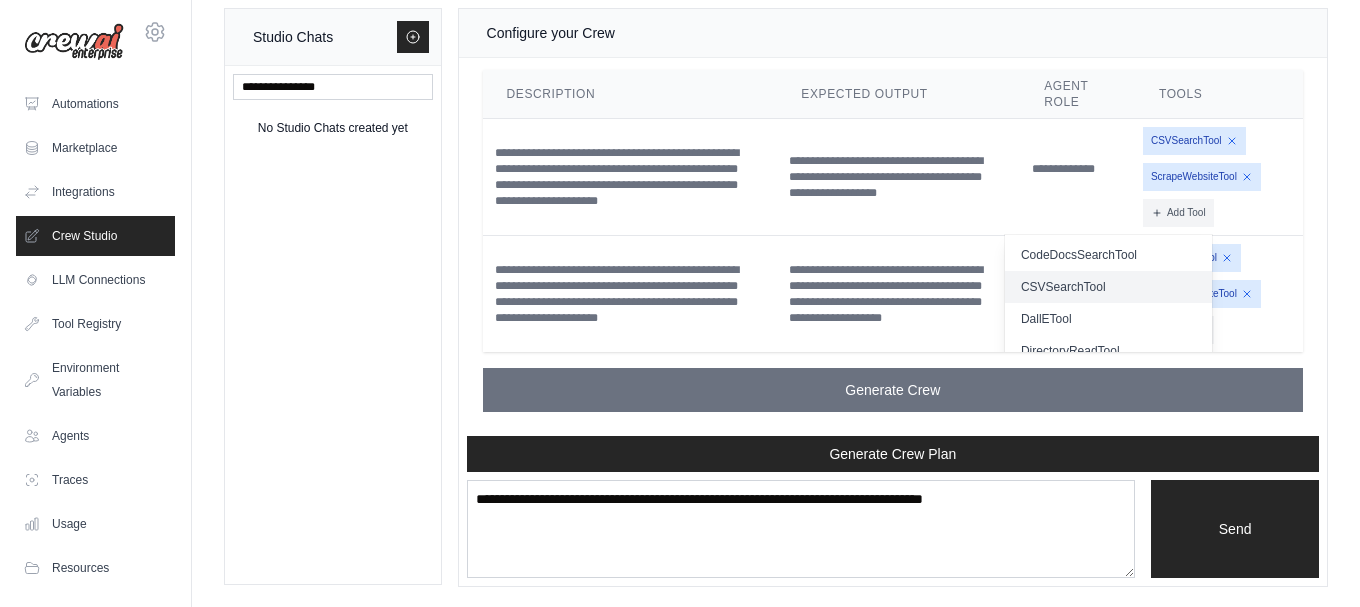 scroll, scrollTop: 96, scrollLeft: 0, axis: vertical 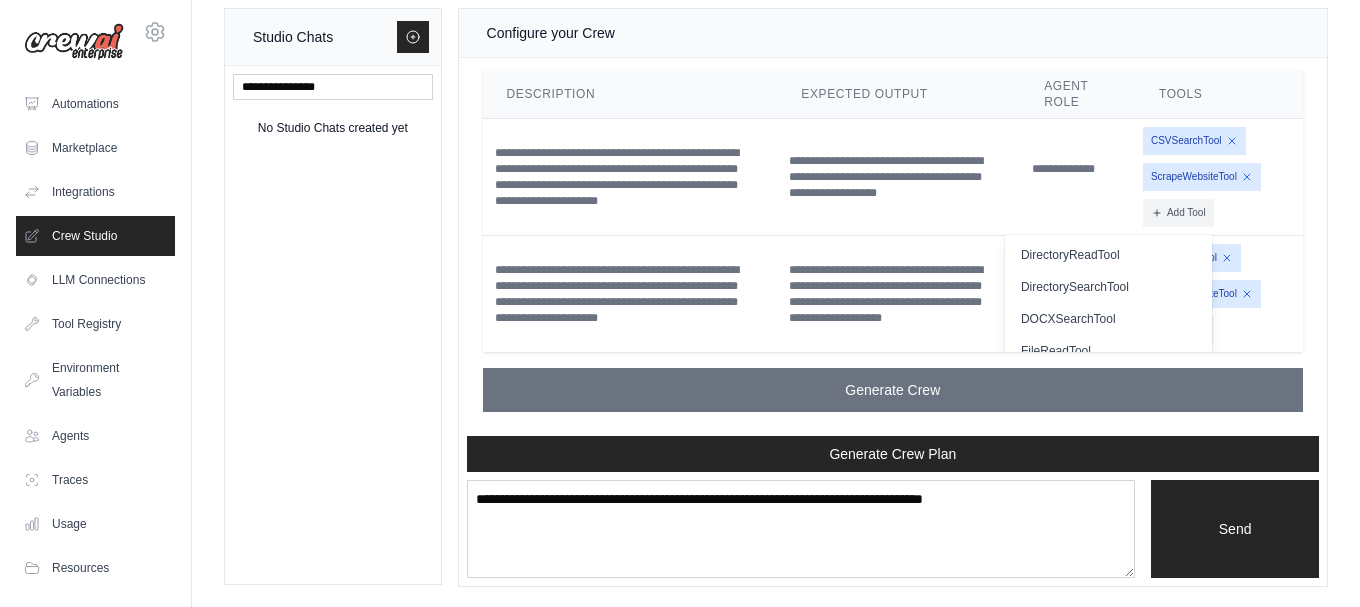 click on "ScrapeWebsiteTool" at bounding box center (1202, 177) 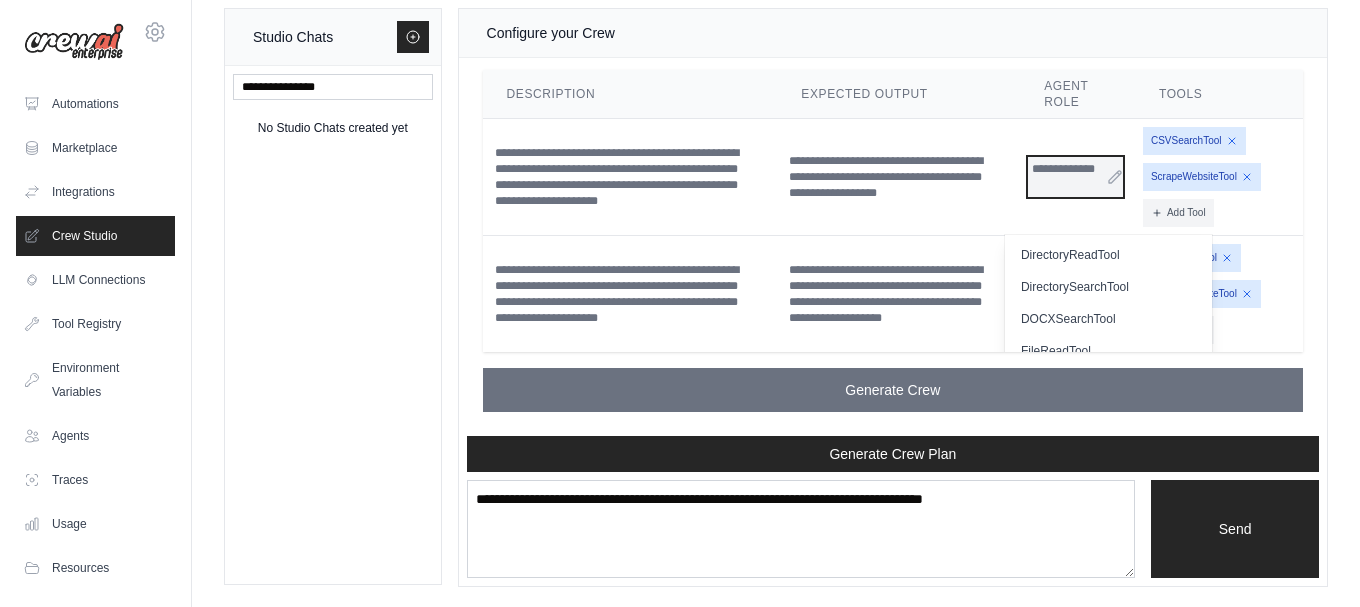 click on "**********" at bounding box center (1075, 177) 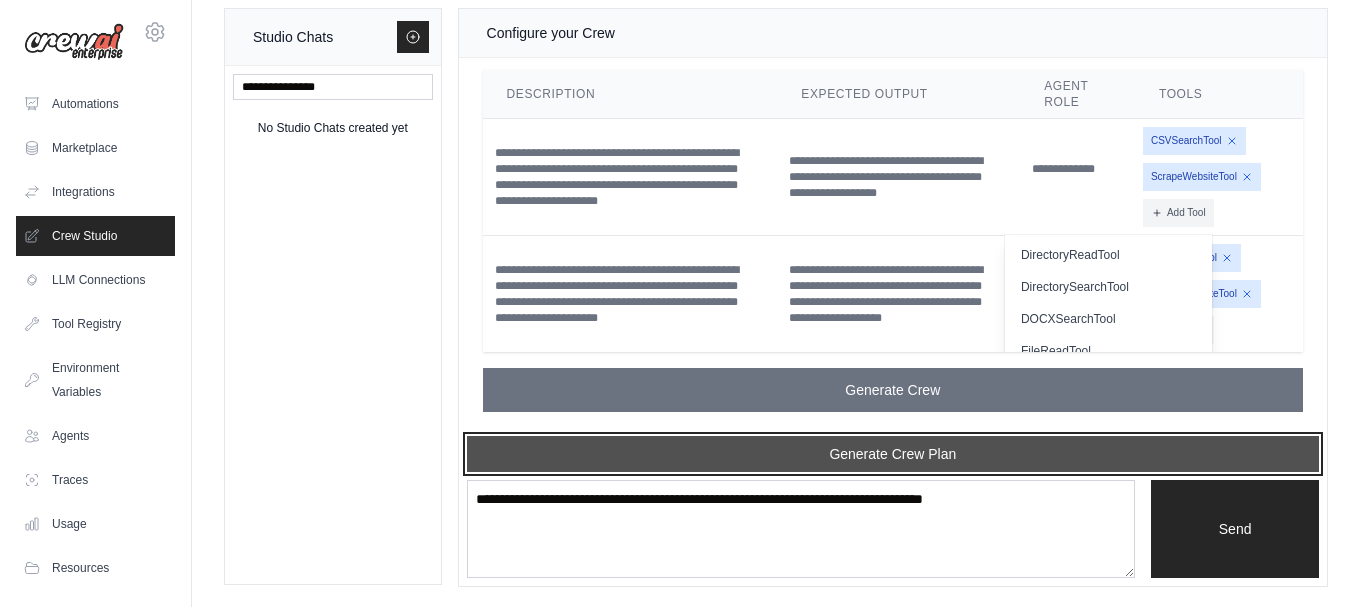 click on "Generate Crew Plan" at bounding box center (893, 454) 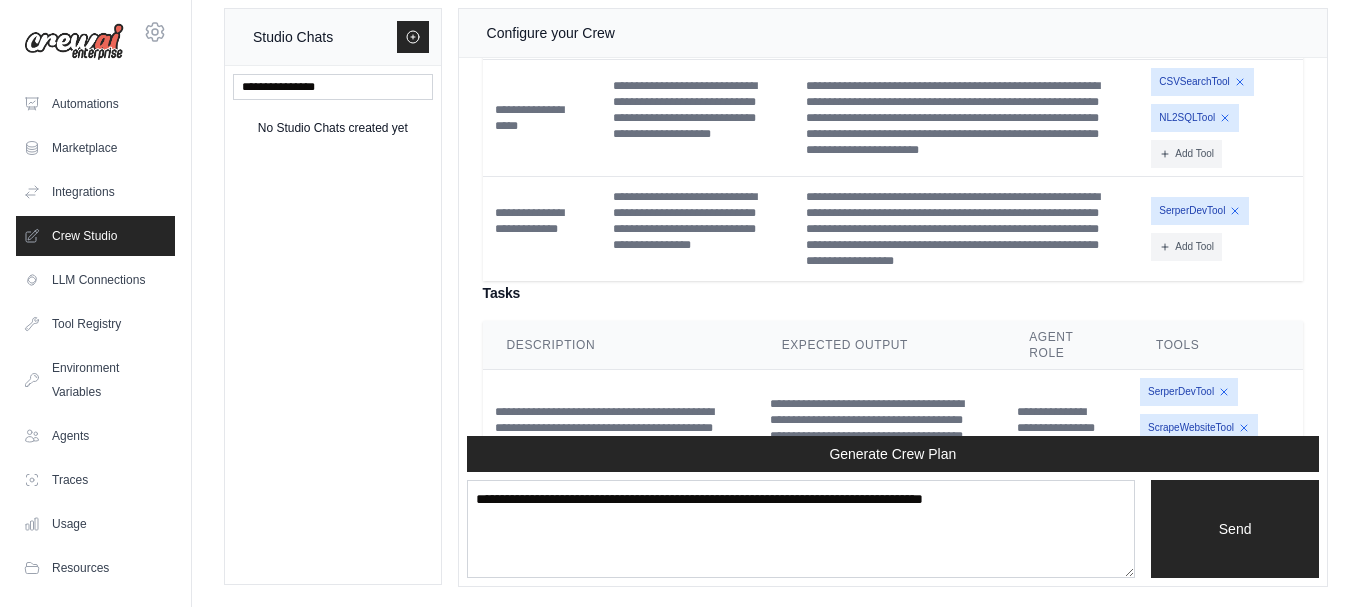 scroll, scrollTop: 44354, scrollLeft: 0, axis: vertical 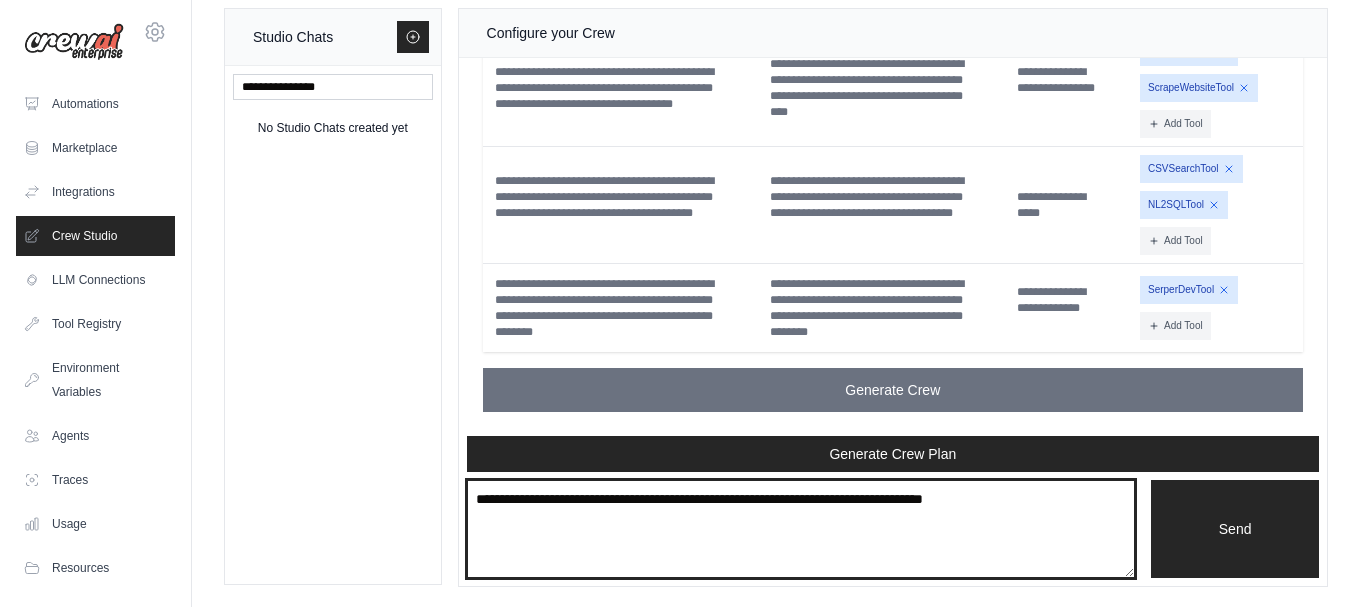 click at bounding box center [801, 529] 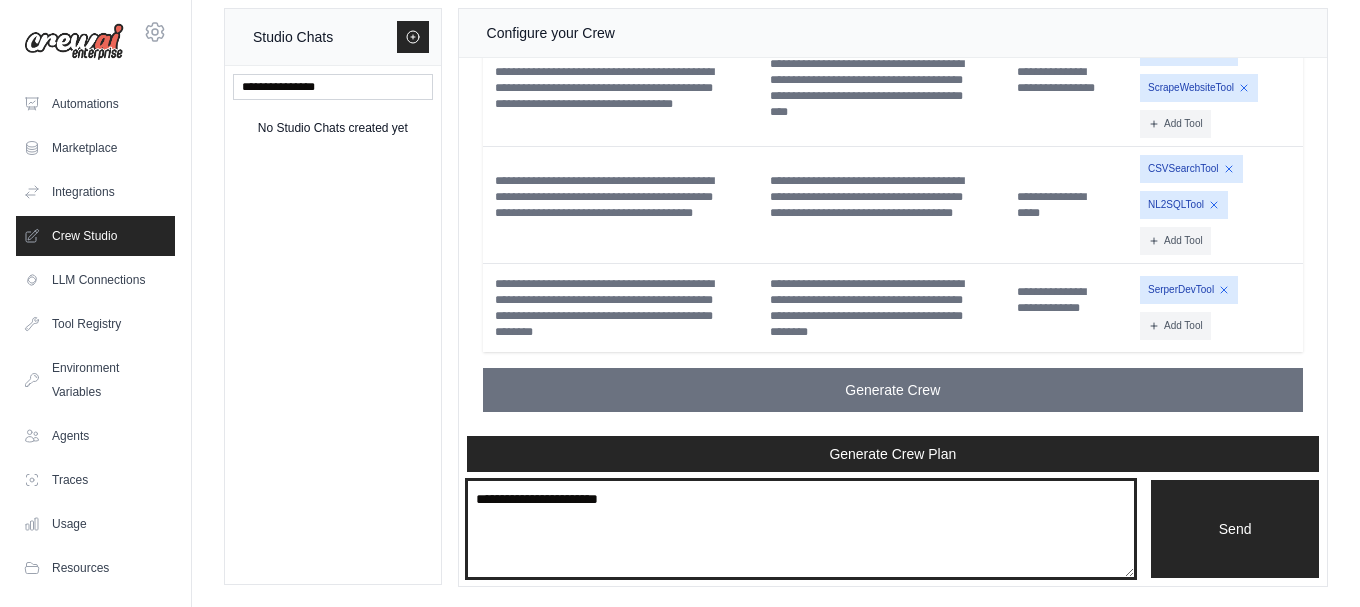 type on "**********" 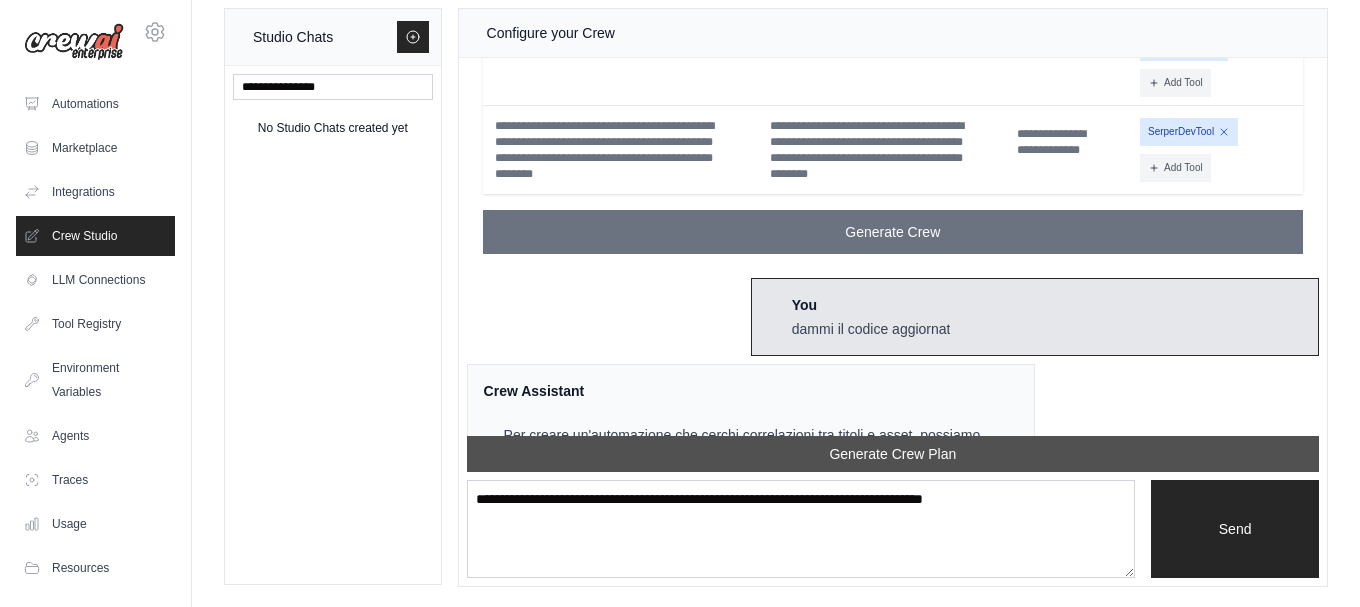 scroll, scrollTop: 44884, scrollLeft: 0, axis: vertical 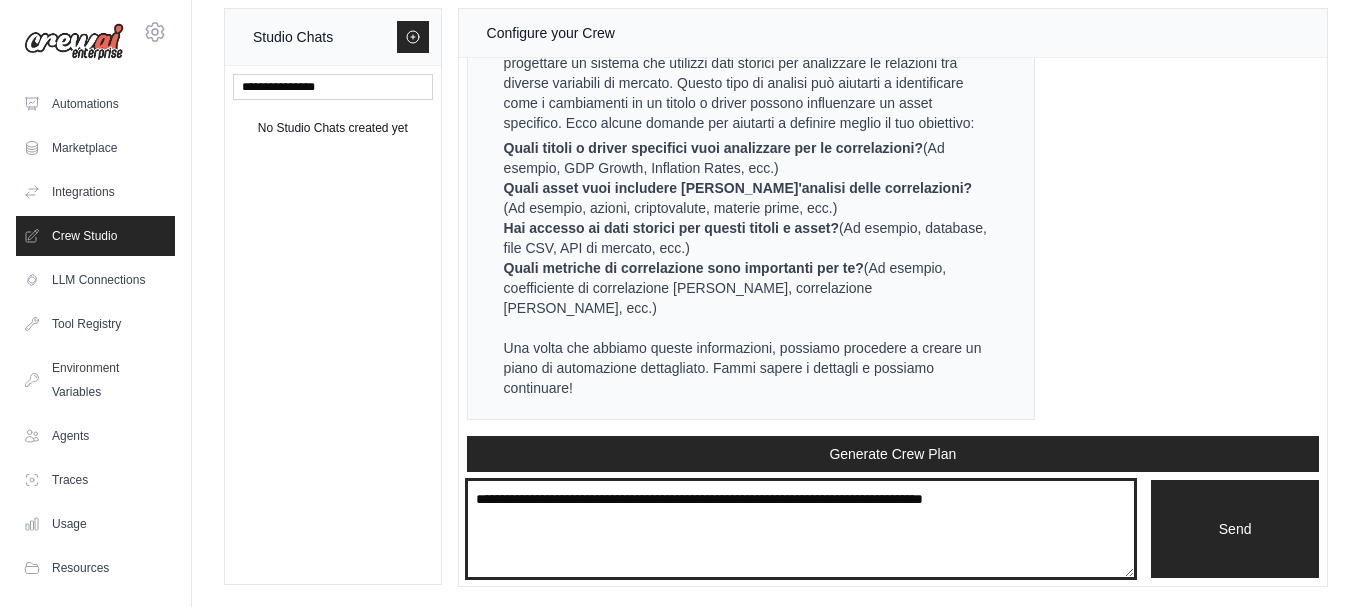 click at bounding box center (801, 529) 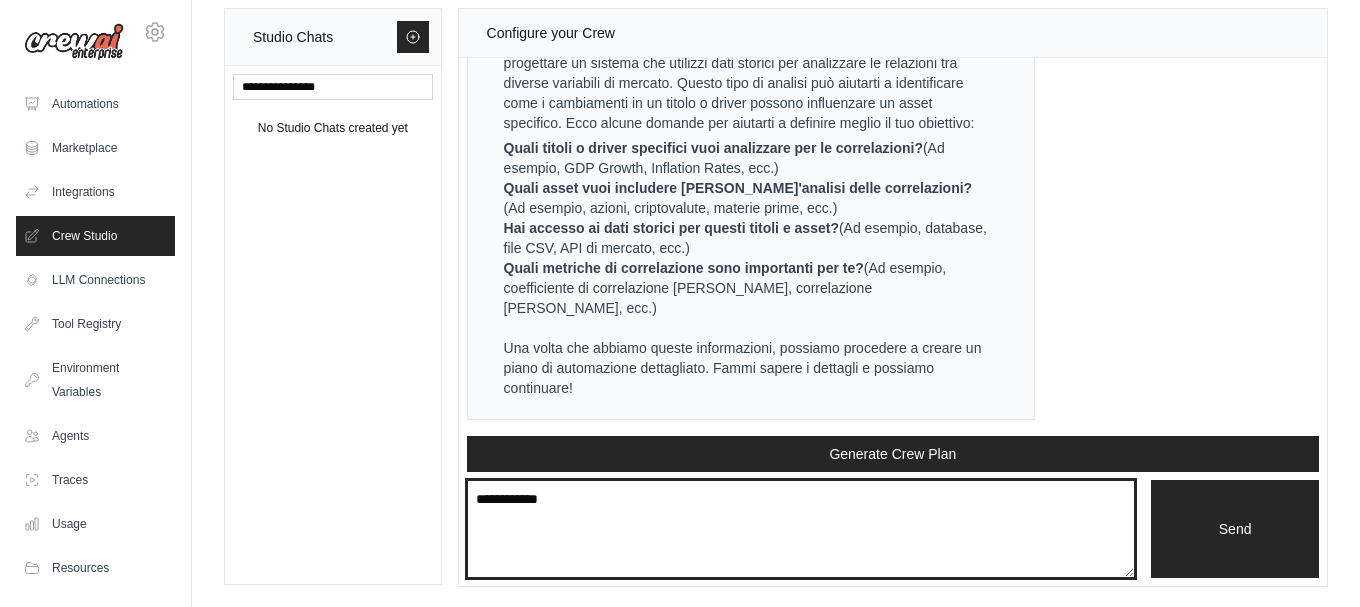 type on "**********" 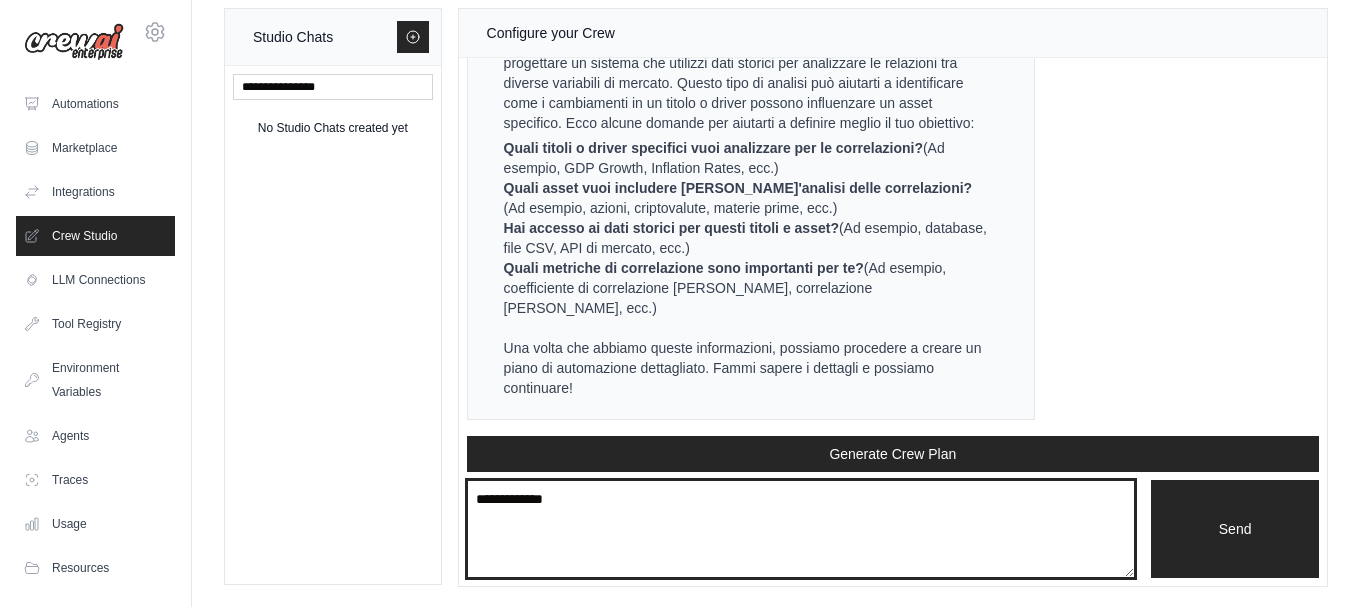 type 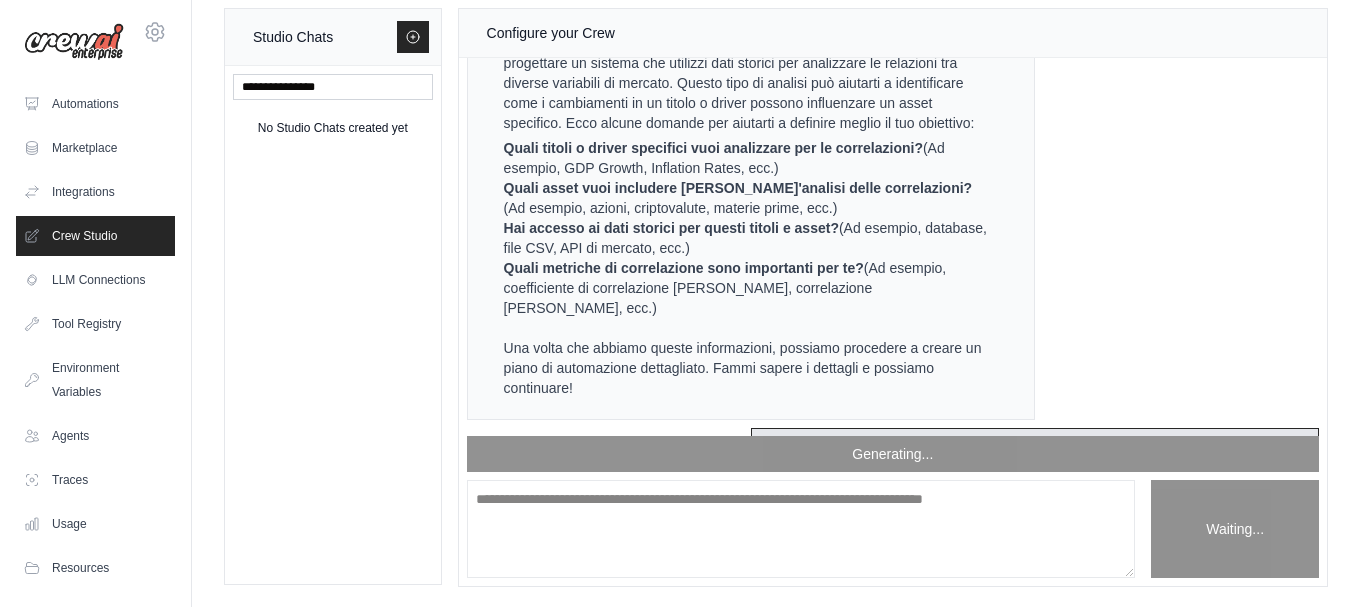 scroll, scrollTop: 45014, scrollLeft: 0, axis: vertical 